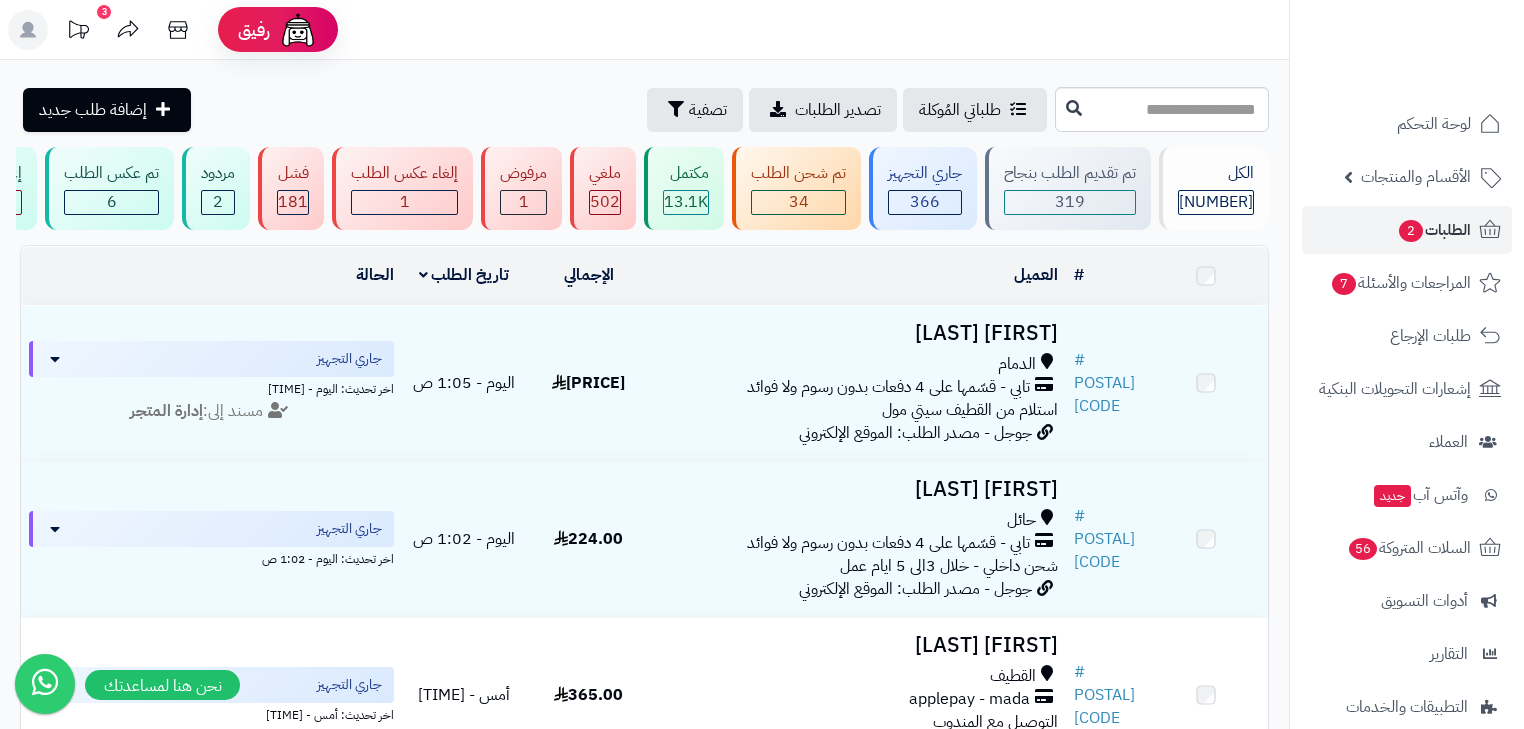 scroll, scrollTop: 0, scrollLeft: 0, axis: both 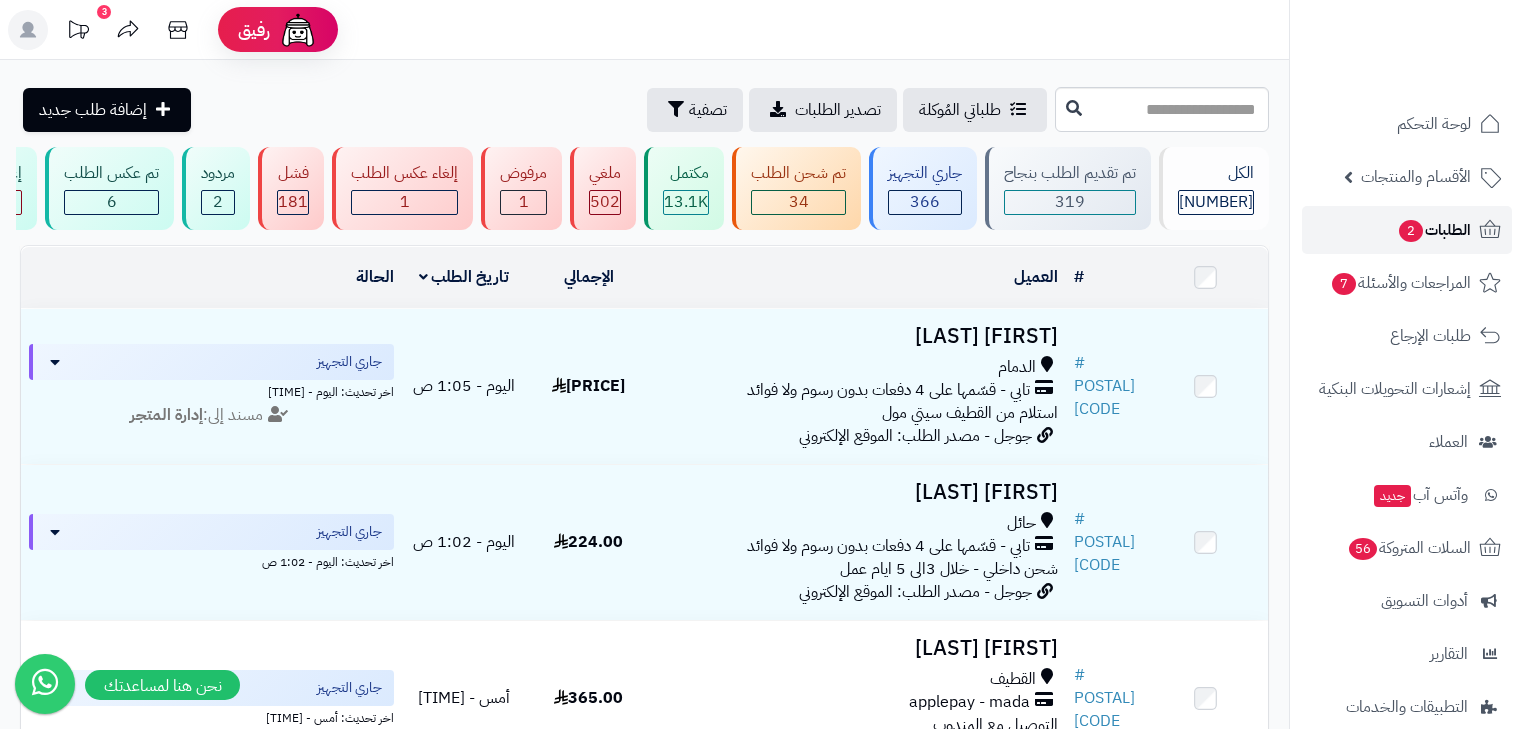 click on "الطلبات  2" at bounding box center [1434, 230] 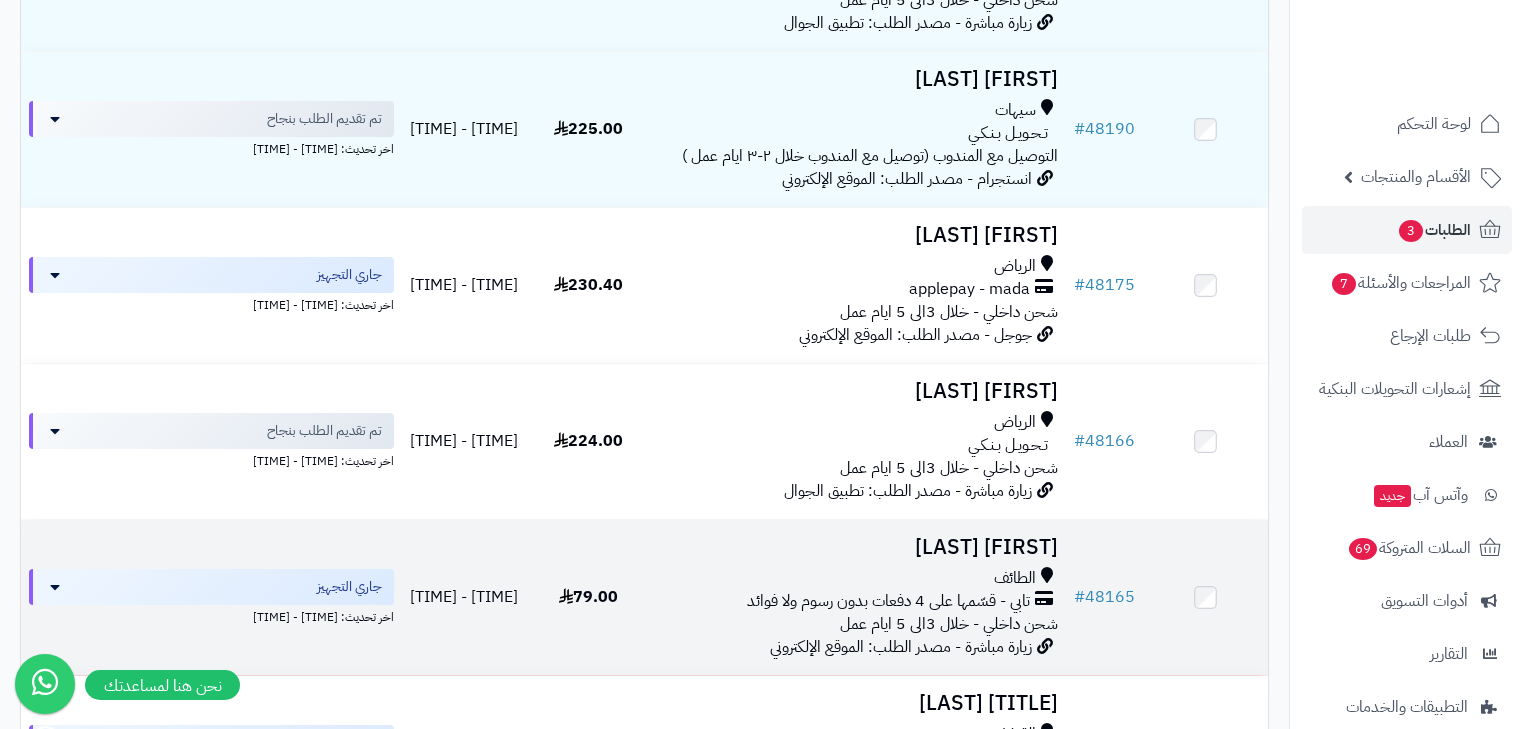 scroll, scrollTop: 560, scrollLeft: 0, axis: vertical 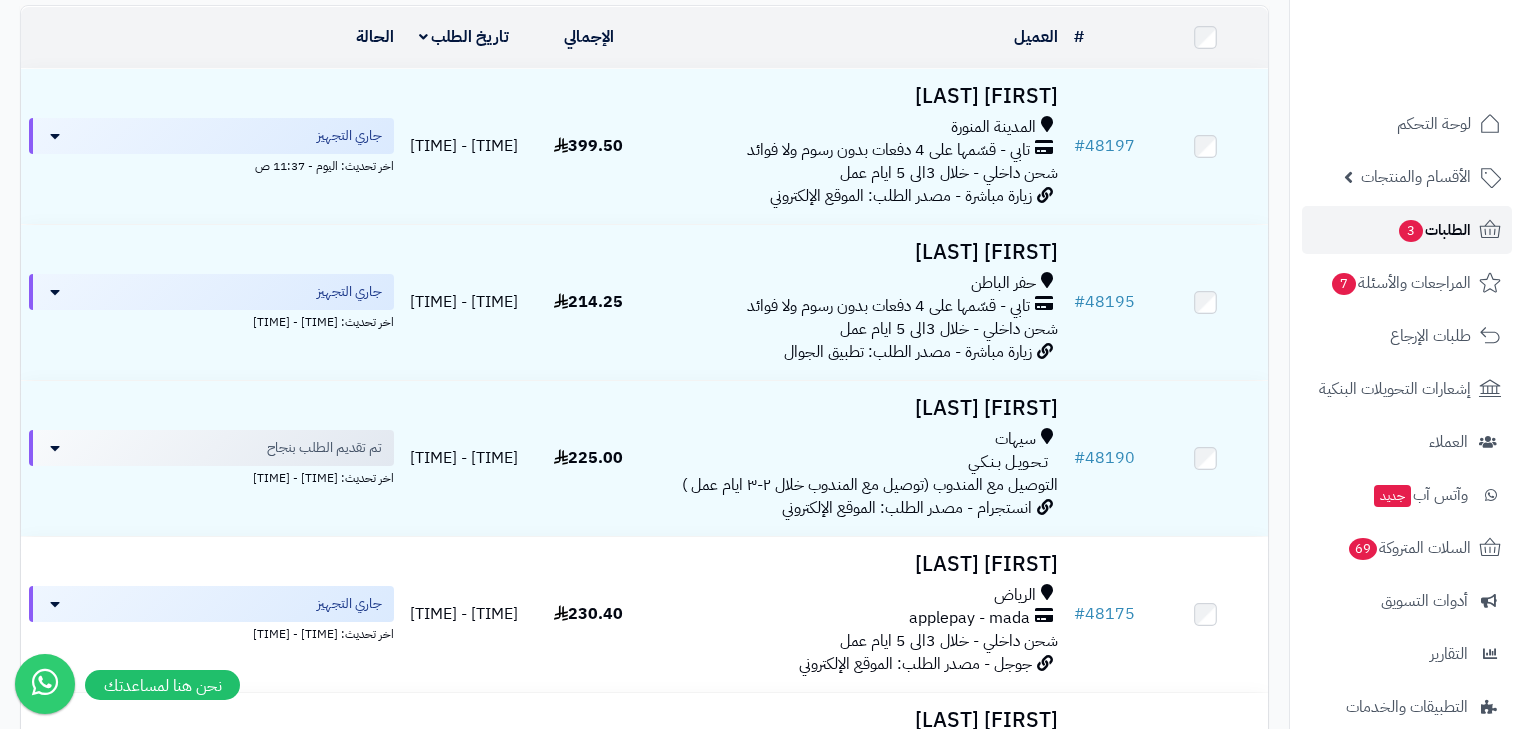 click on "الطلبات  3" at bounding box center (1434, 230) 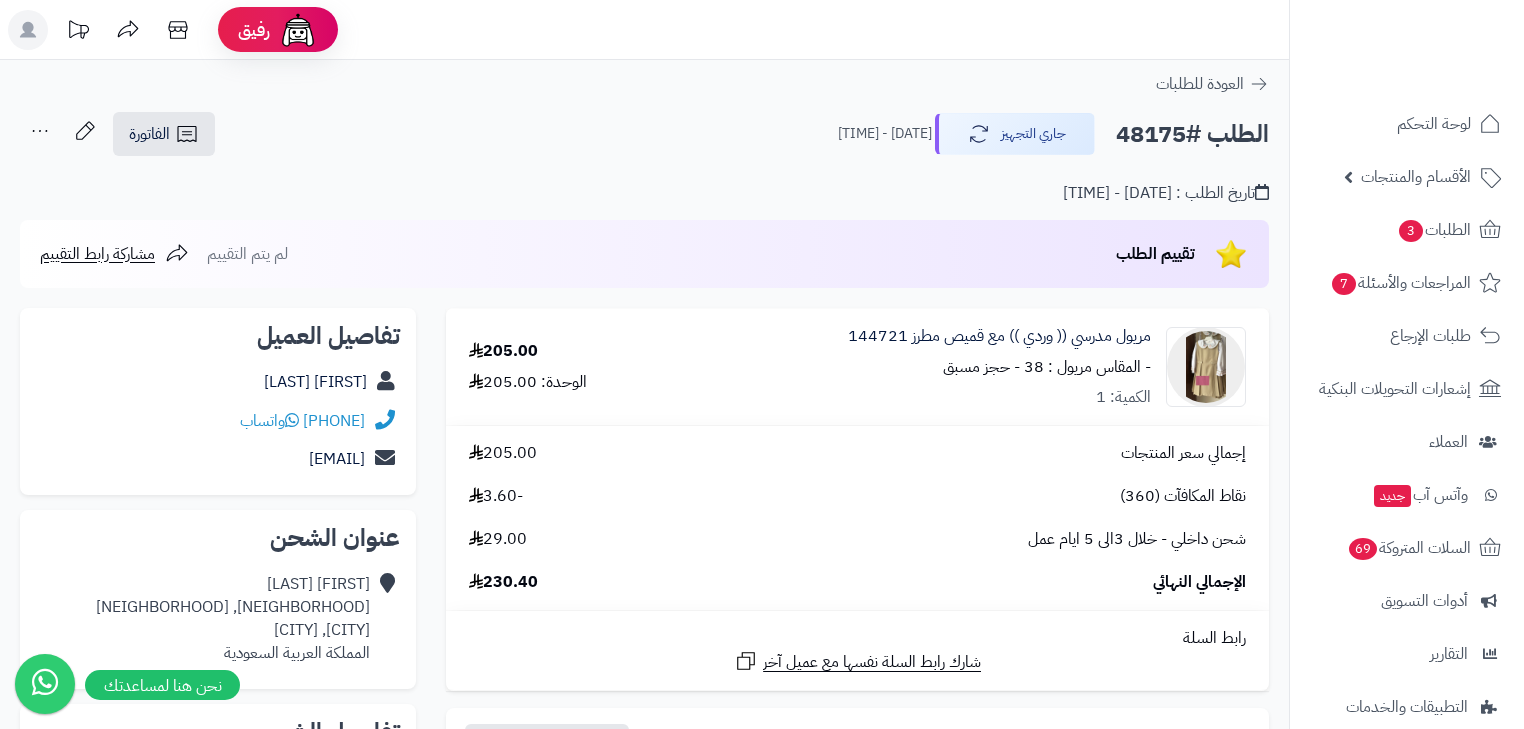 scroll, scrollTop: 0, scrollLeft: 0, axis: both 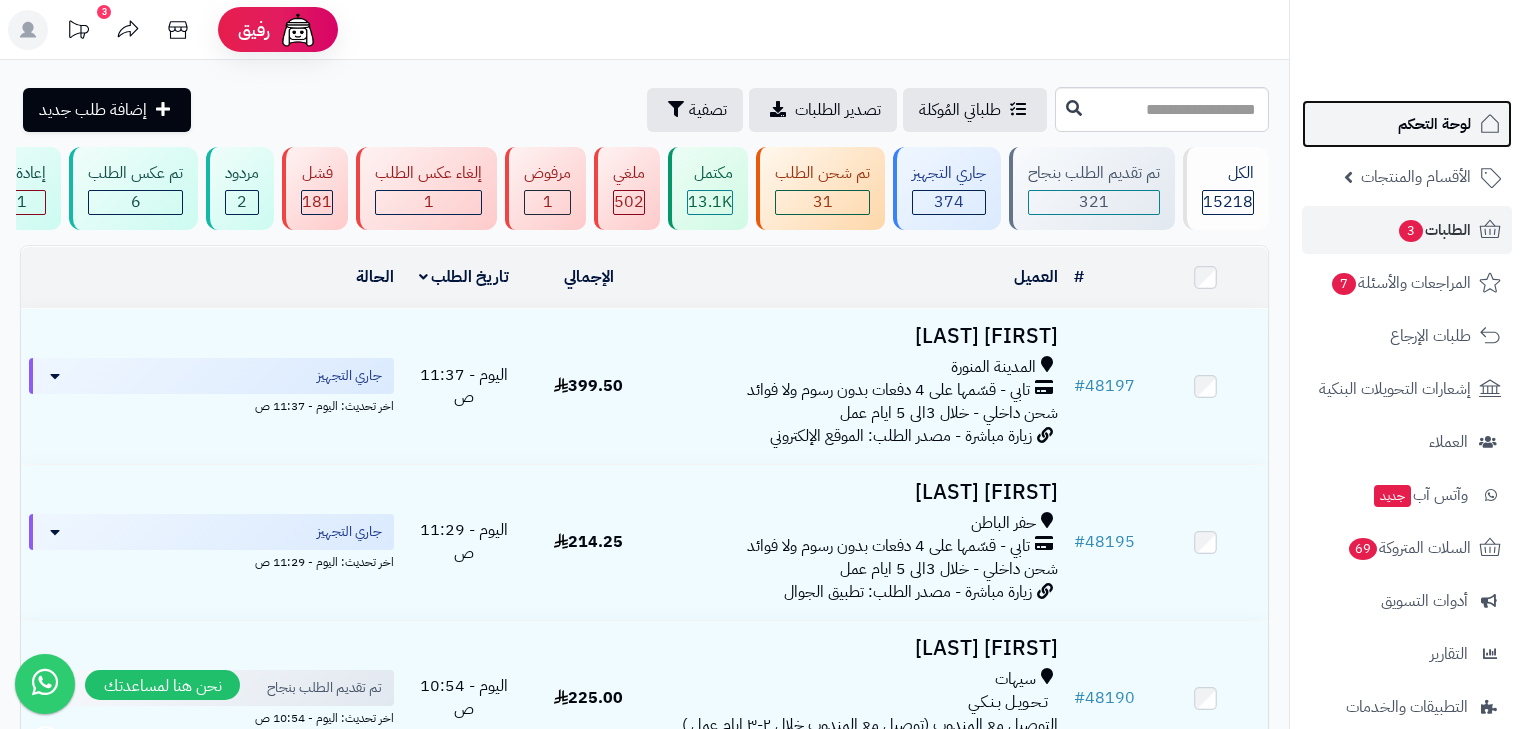 click on "لوحة التحكم" at bounding box center [1407, 124] 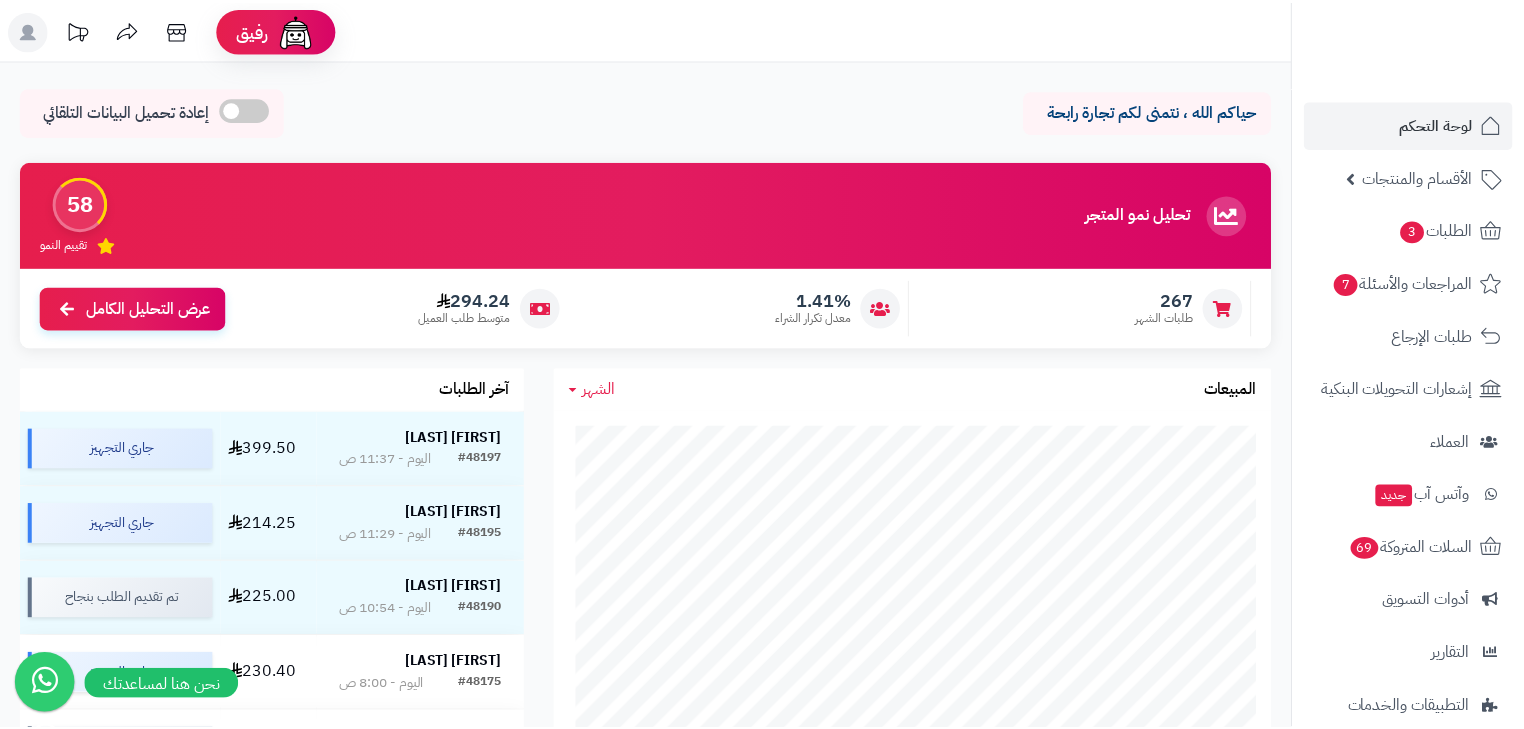 scroll, scrollTop: 0, scrollLeft: 0, axis: both 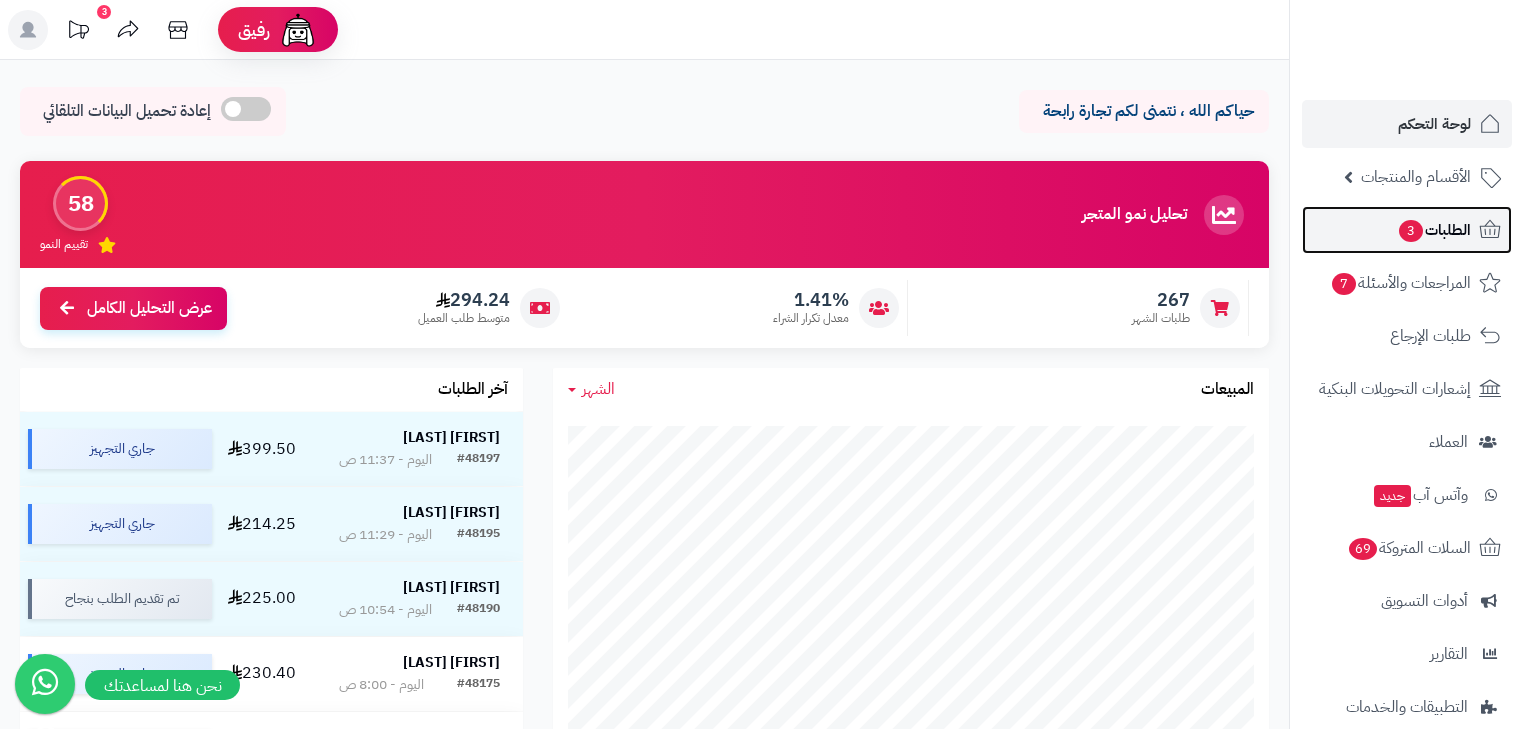 click on "الطلبات  3" at bounding box center (1407, 230) 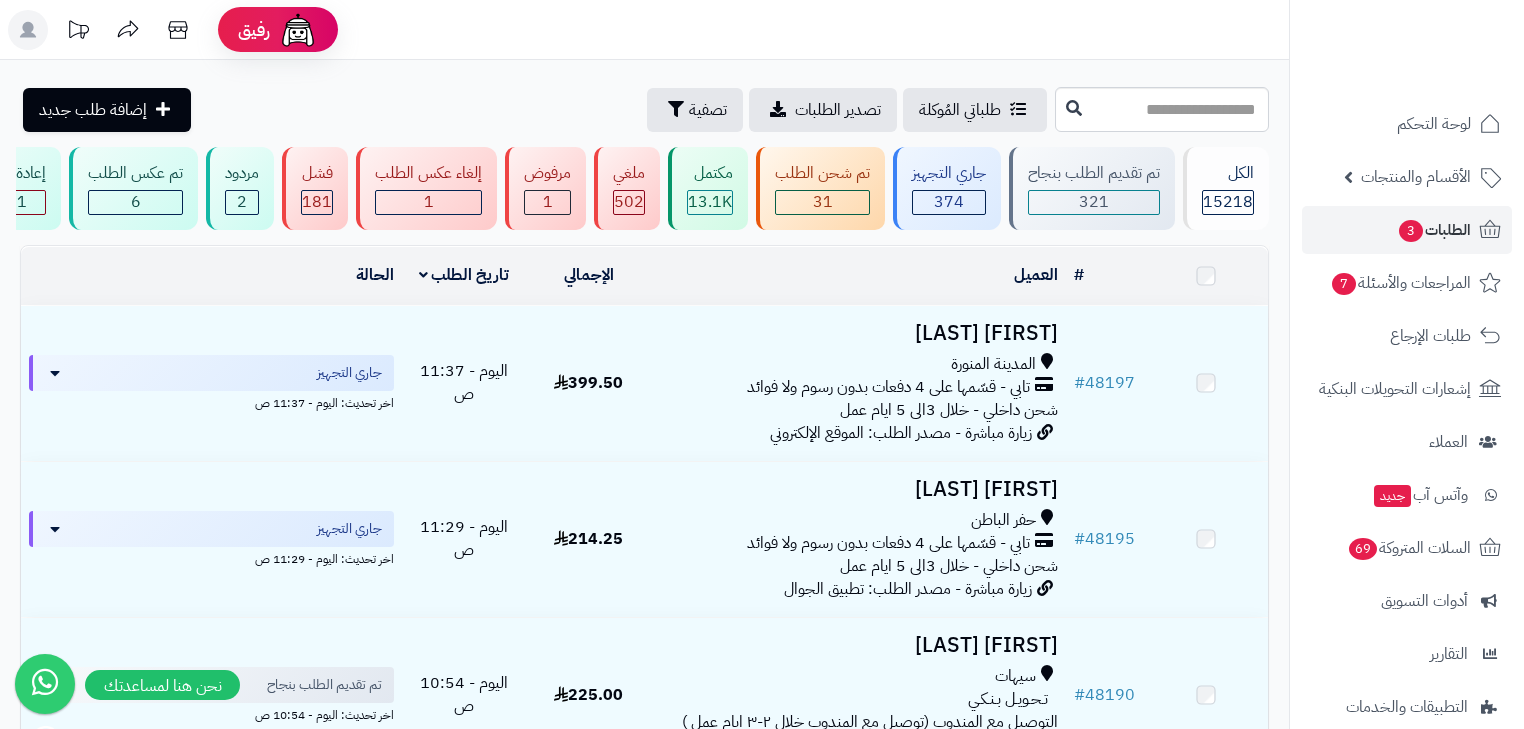 scroll, scrollTop: 0, scrollLeft: 0, axis: both 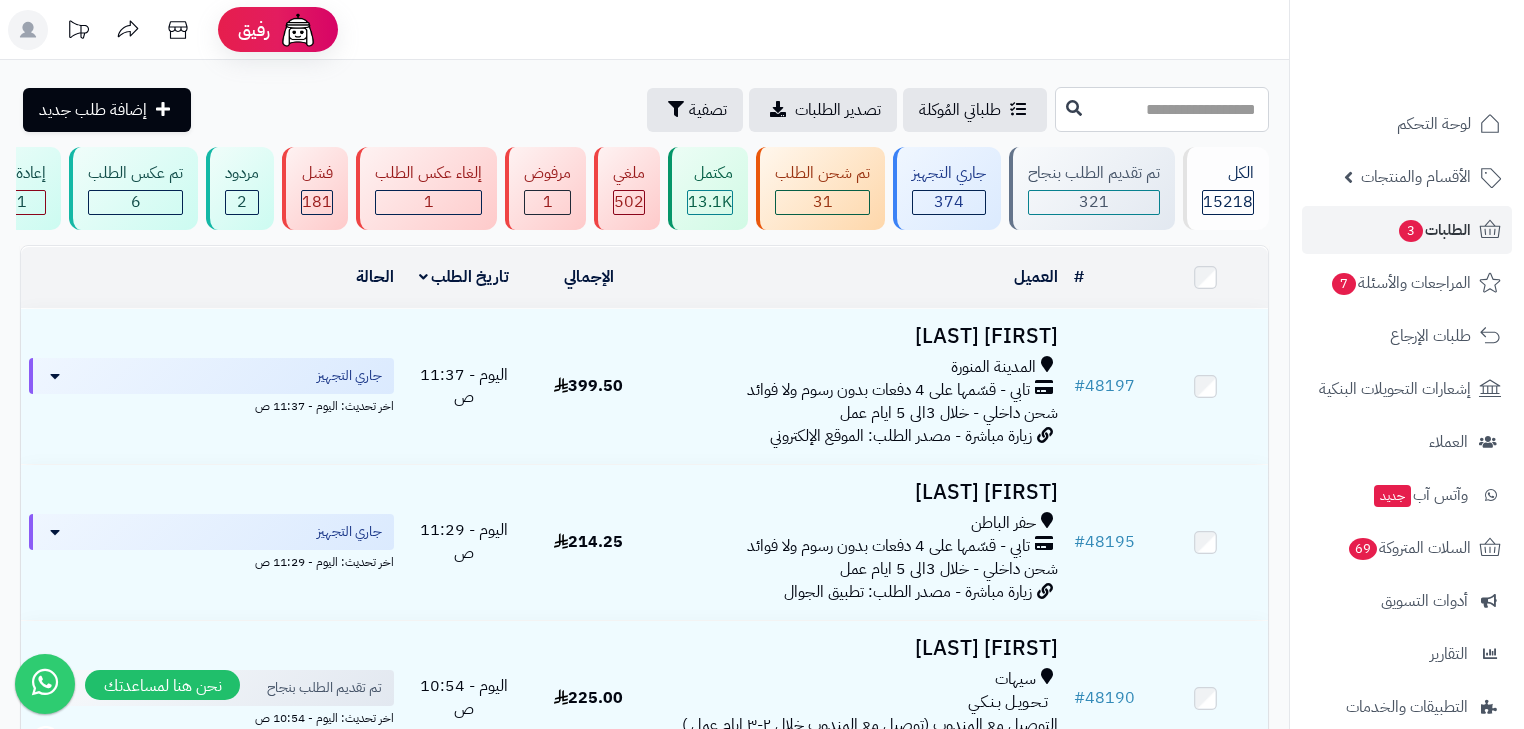 click at bounding box center (1162, 109) 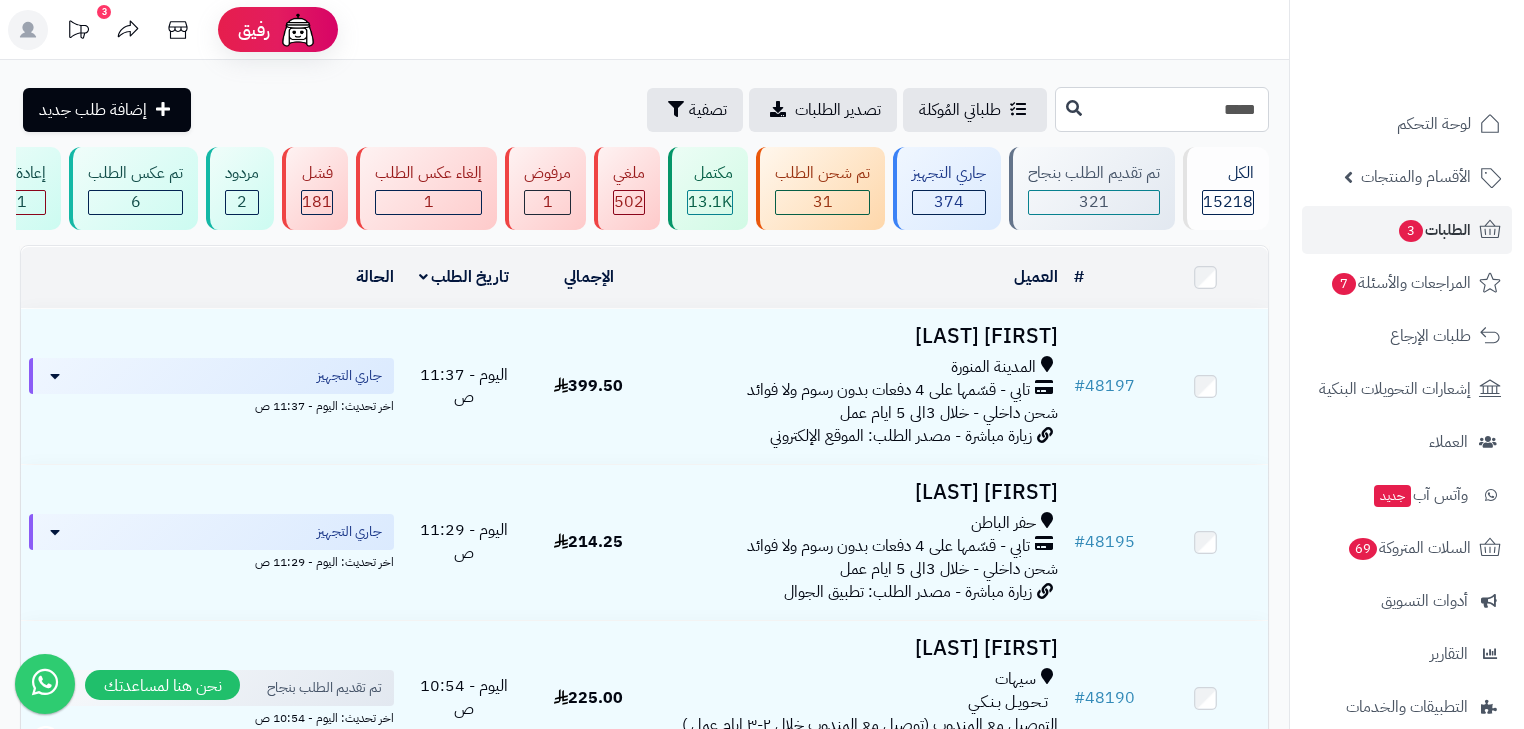 type on "*****" 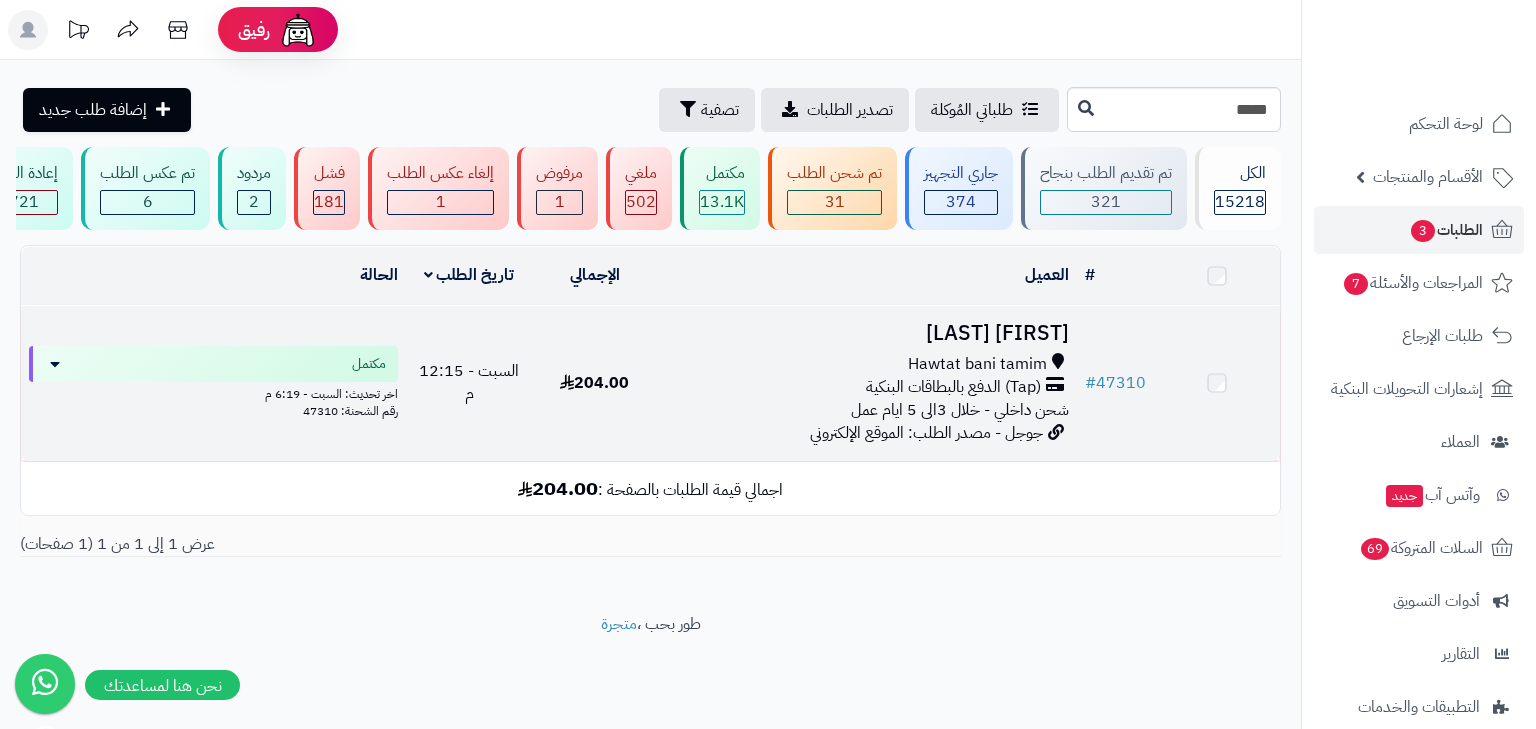 scroll, scrollTop: 0, scrollLeft: 0, axis: both 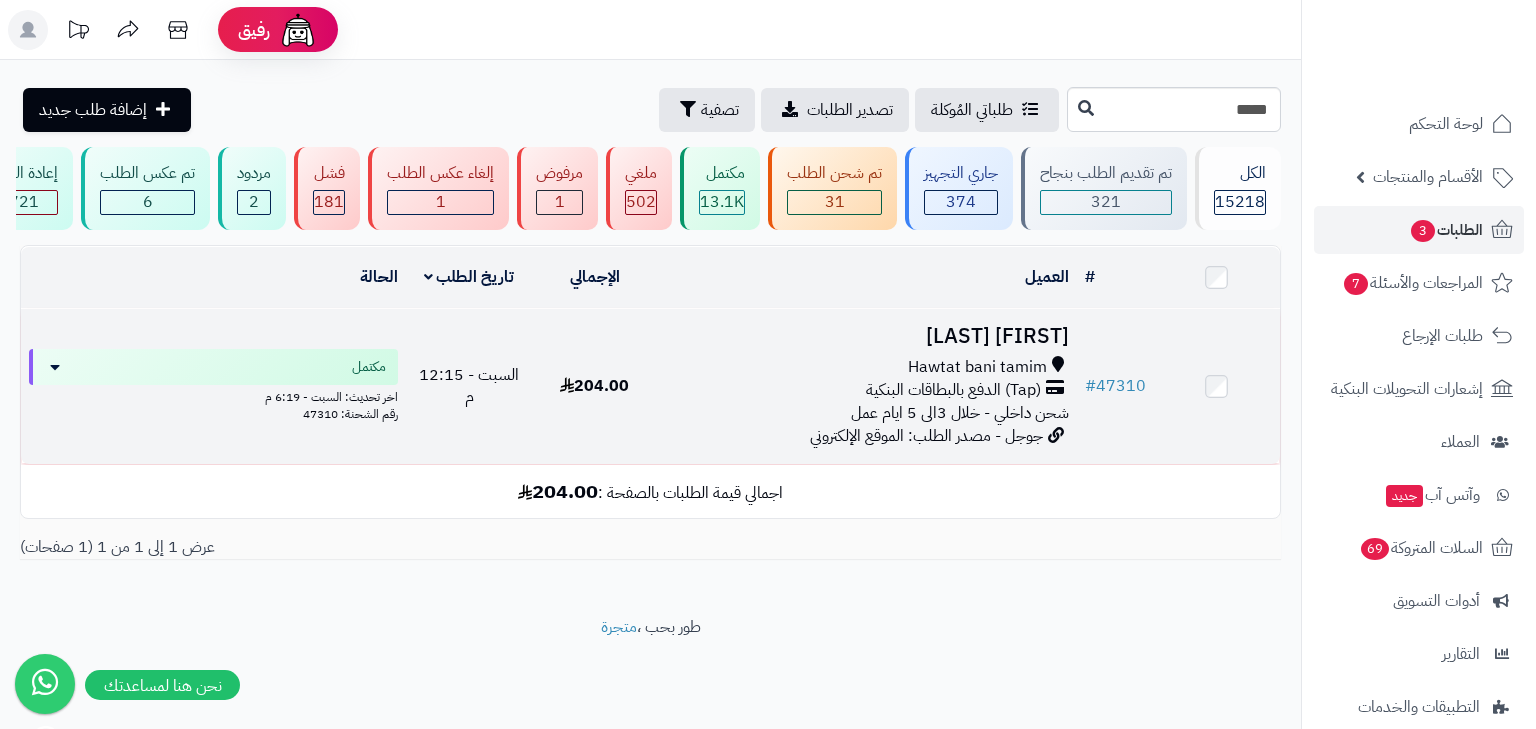 click on "شحن داخلي  - خلال 3الى 5 ايام عمل" at bounding box center (960, 413) 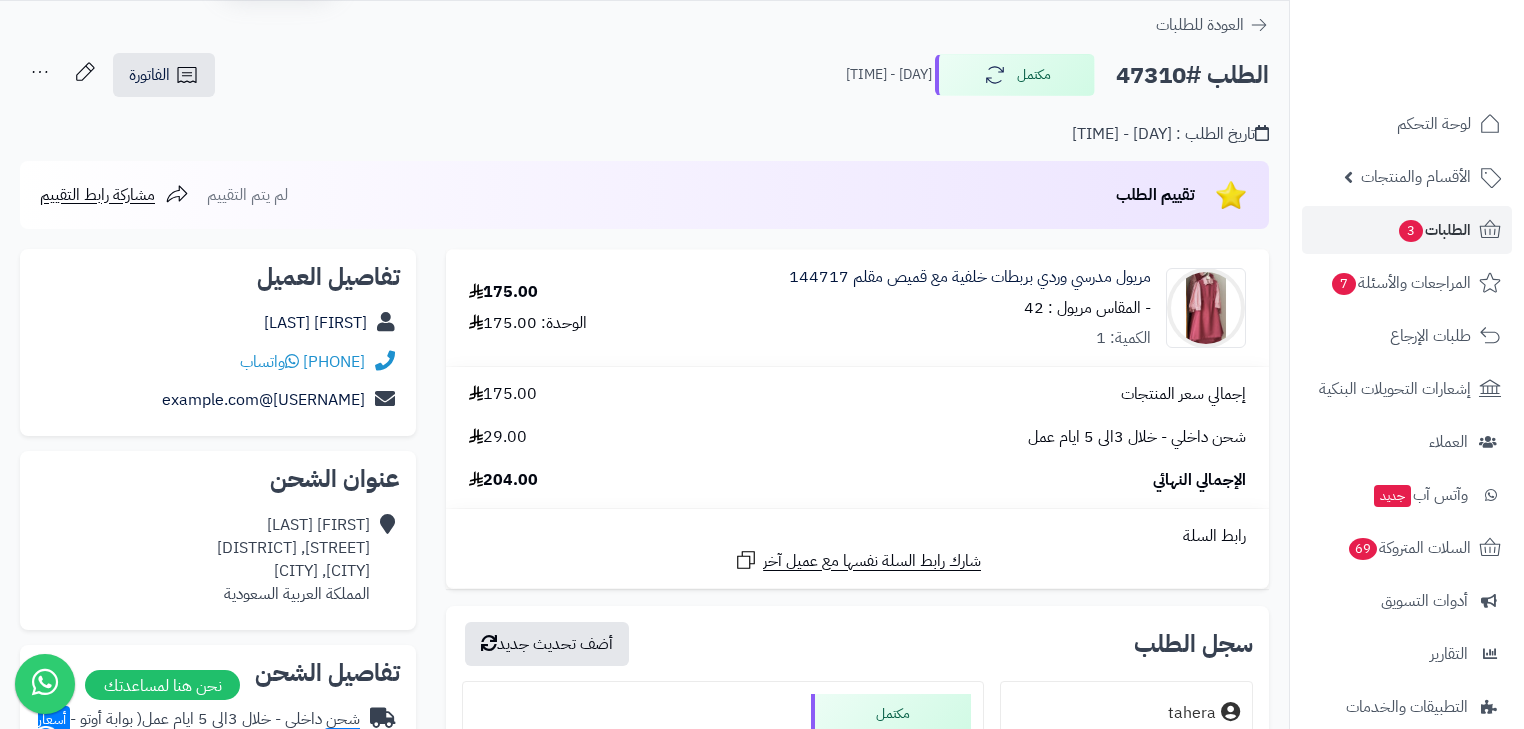 scroll, scrollTop: 0, scrollLeft: 0, axis: both 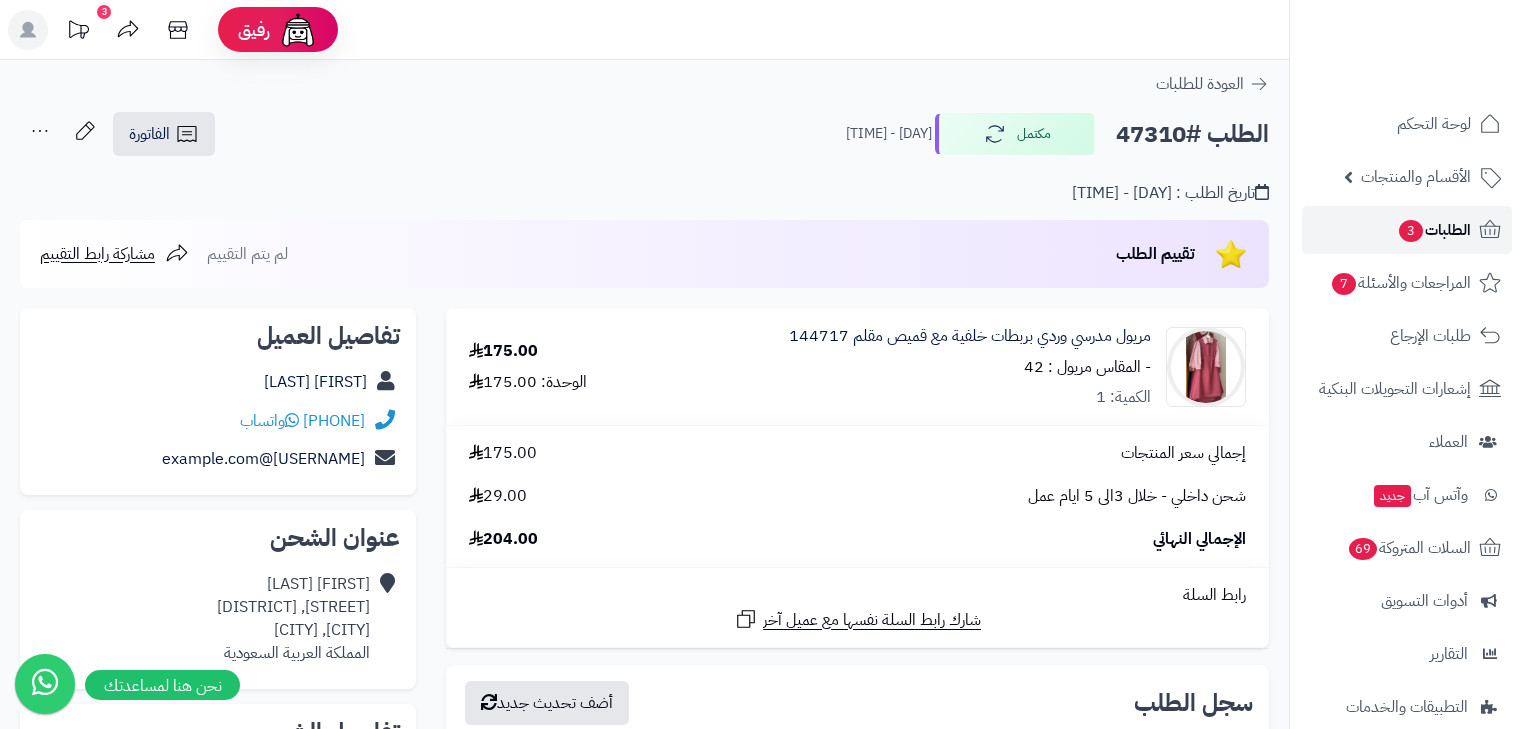 click on "الطلبات  3" at bounding box center [1407, 230] 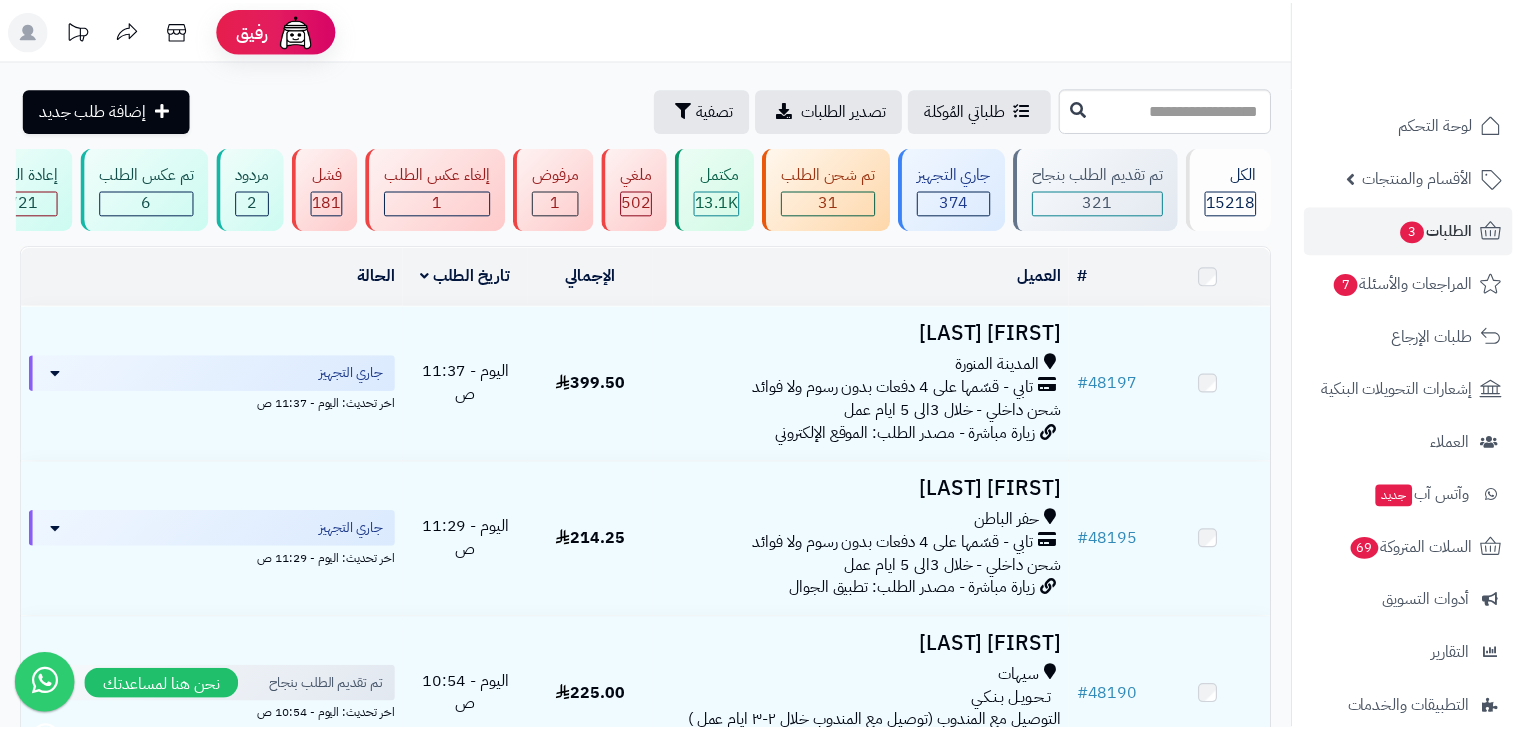 scroll, scrollTop: 0, scrollLeft: 0, axis: both 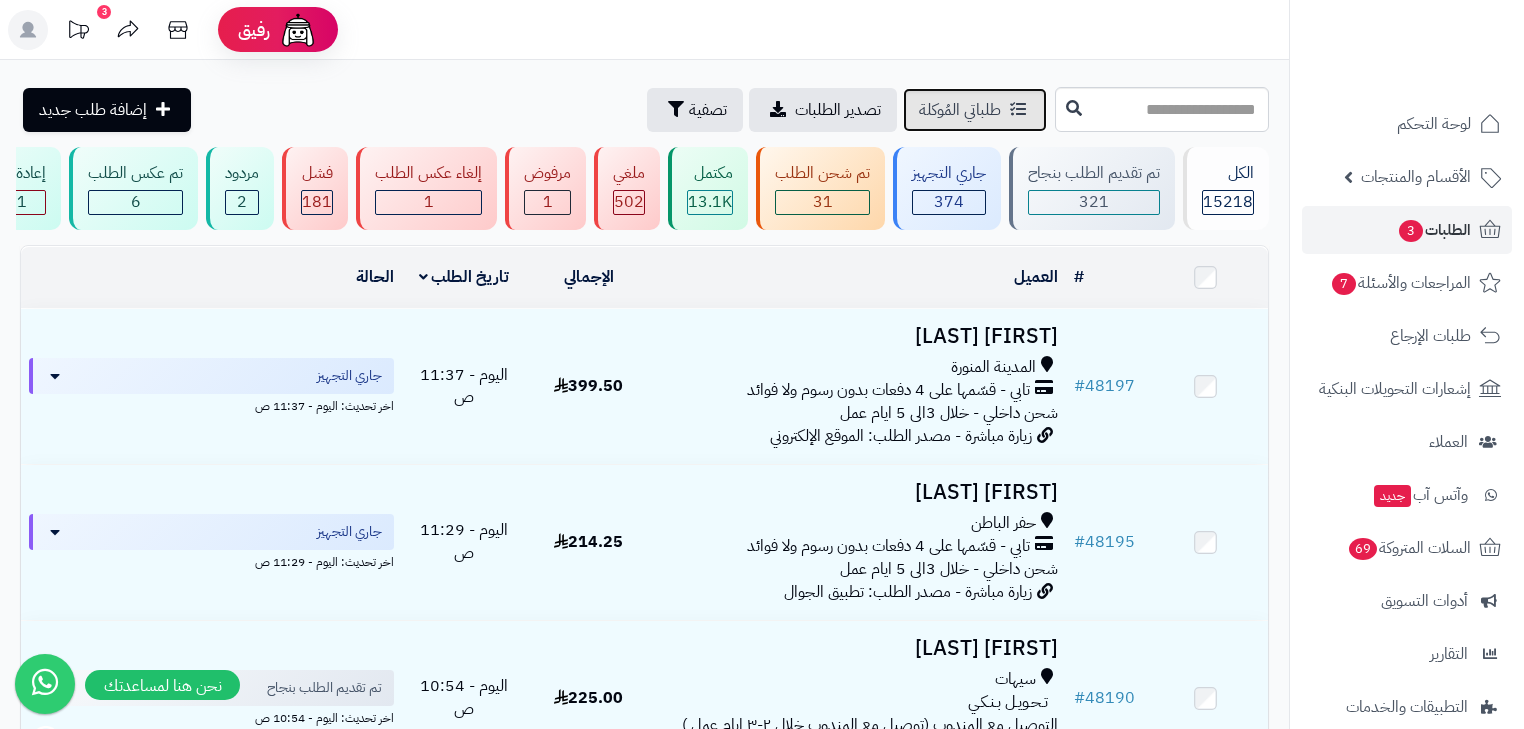 click on "طلباتي المُوكلة" at bounding box center (960, 110) 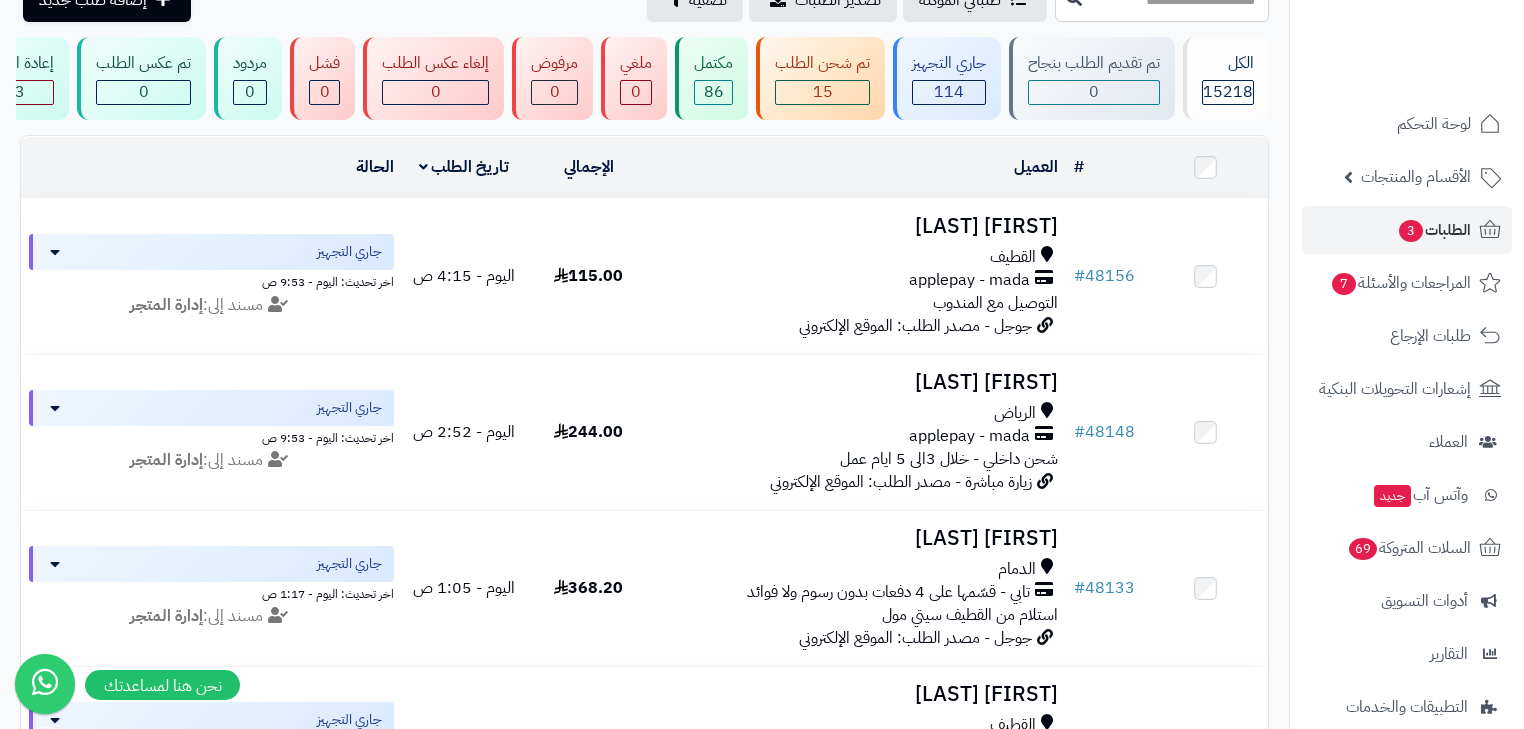 scroll, scrollTop: 0, scrollLeft: 0, axis: both 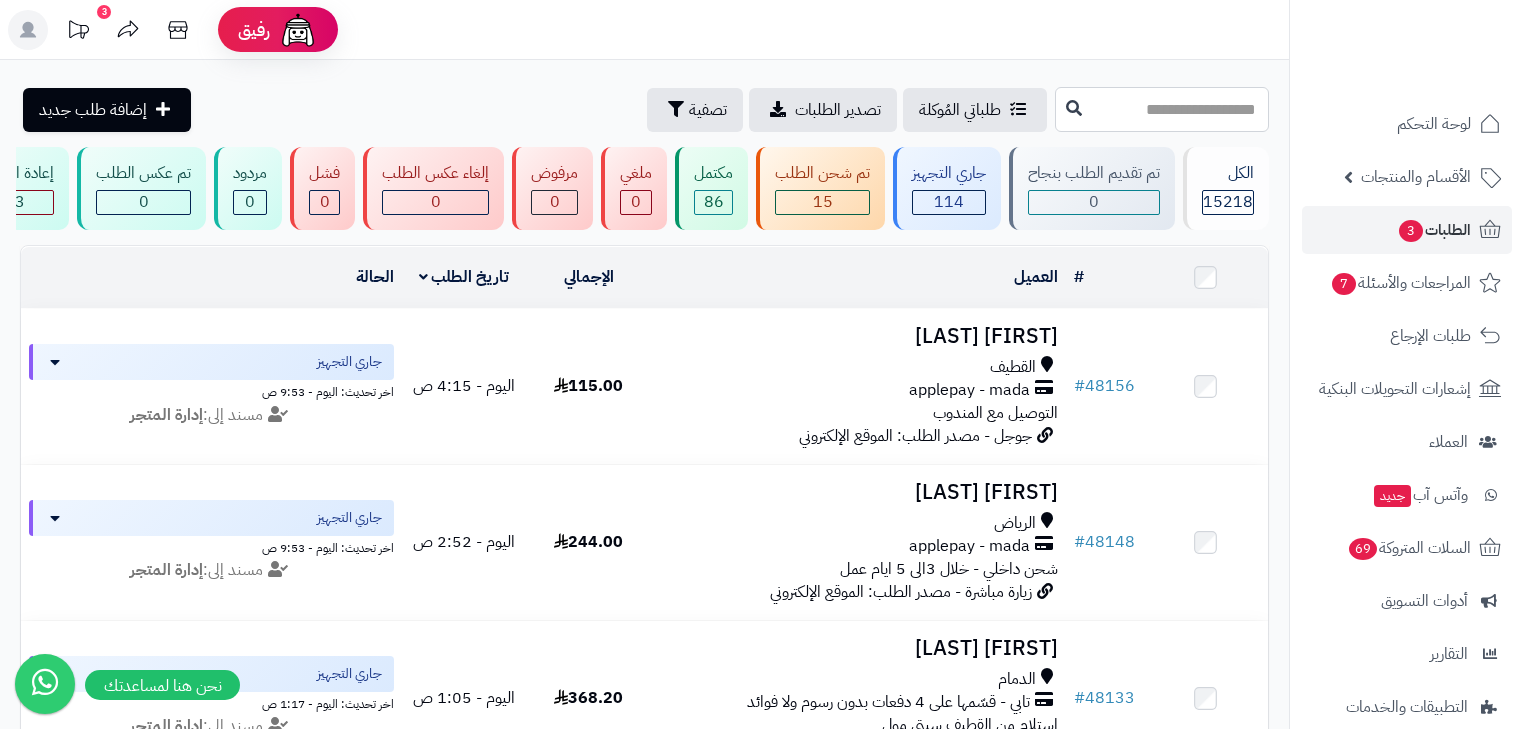 paste on "*****" 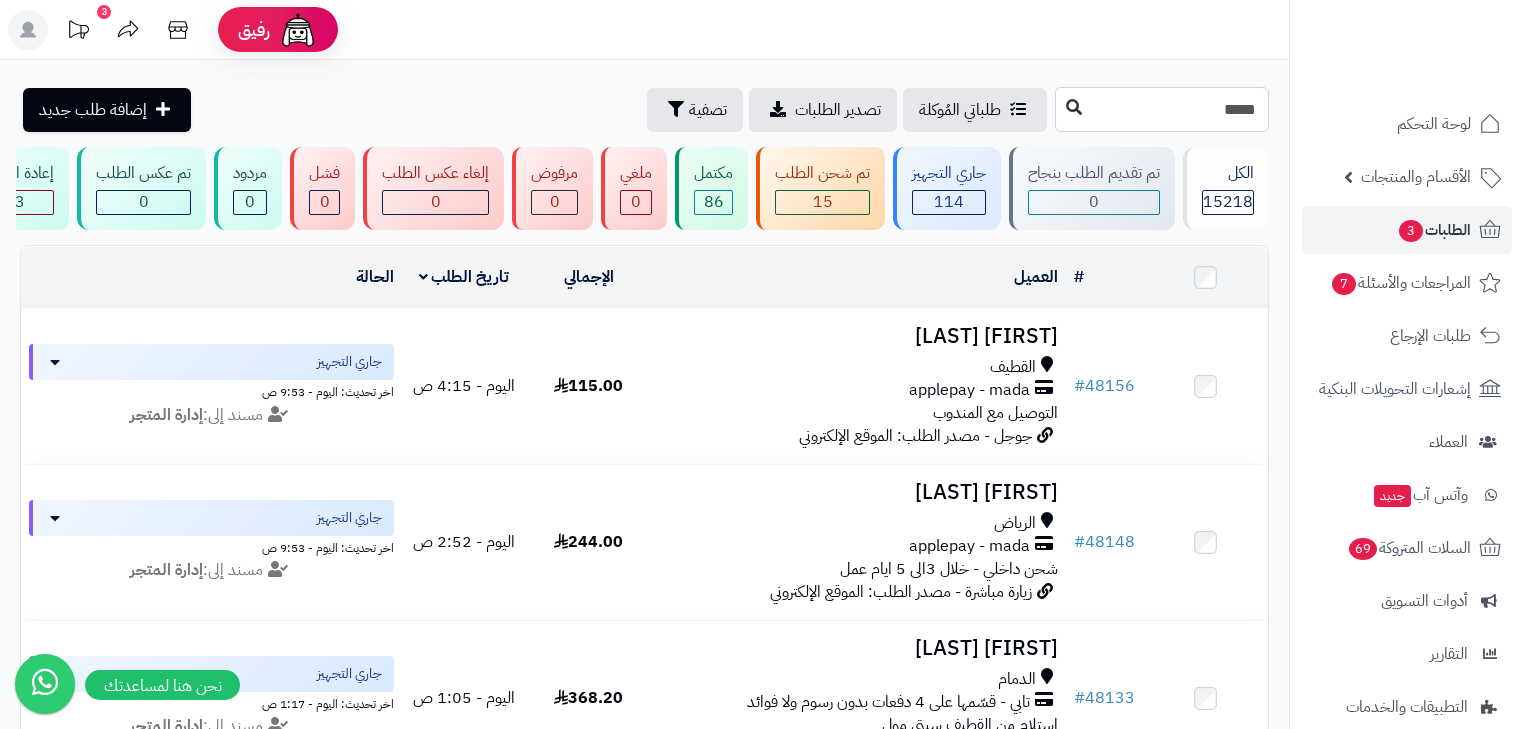 type on "*****" 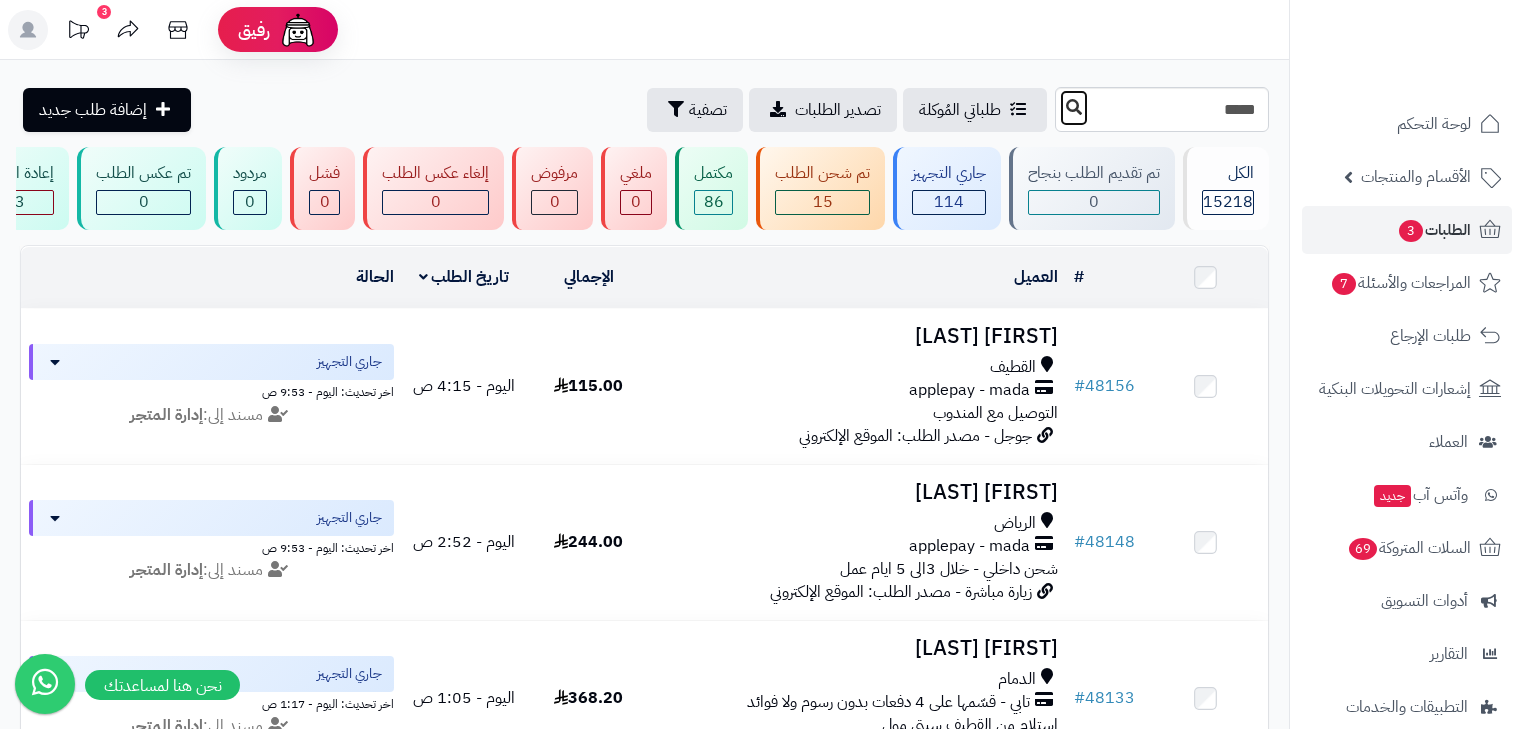 click at bounding box center [1074, 108] 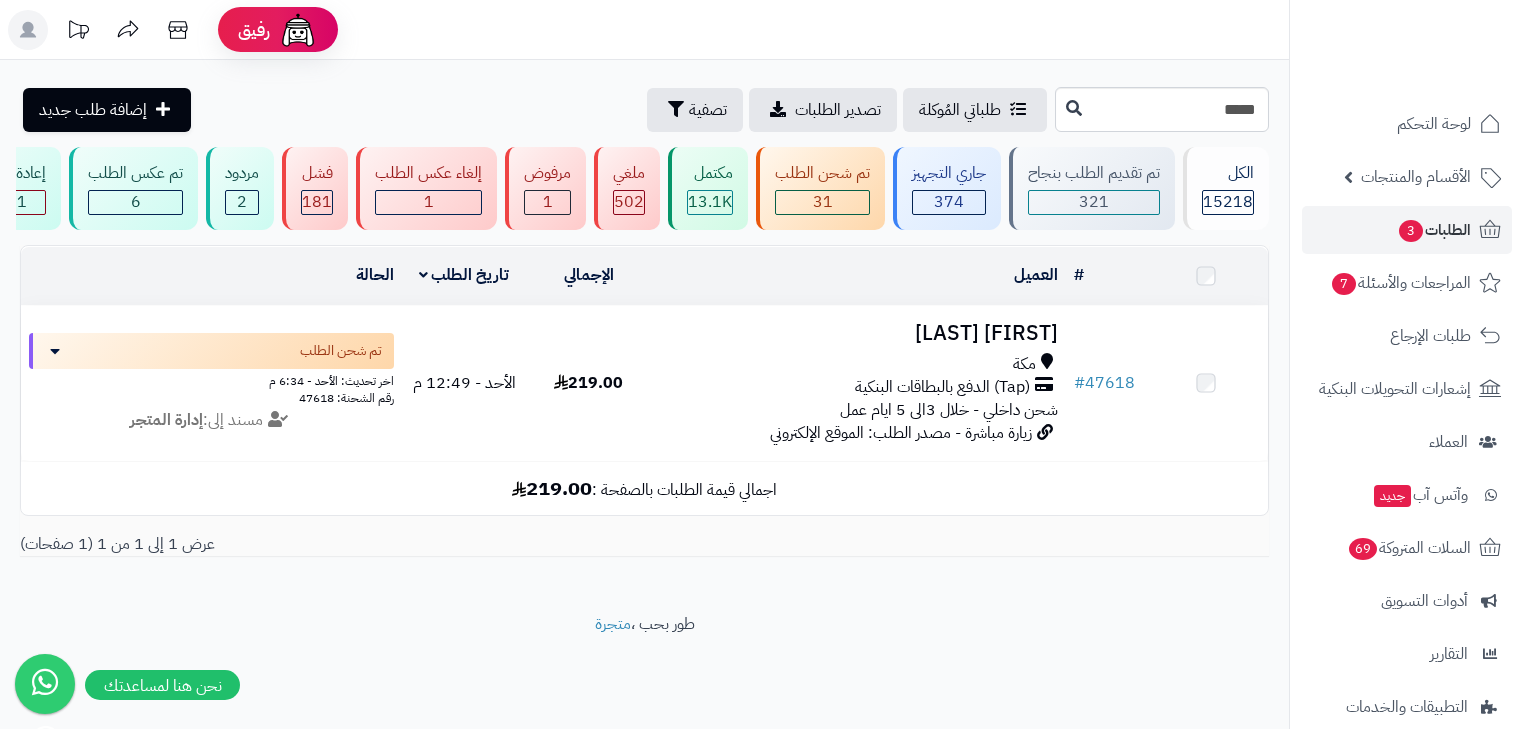 scroll, scrollTop: 0, scrollLeft: 0, axis: both 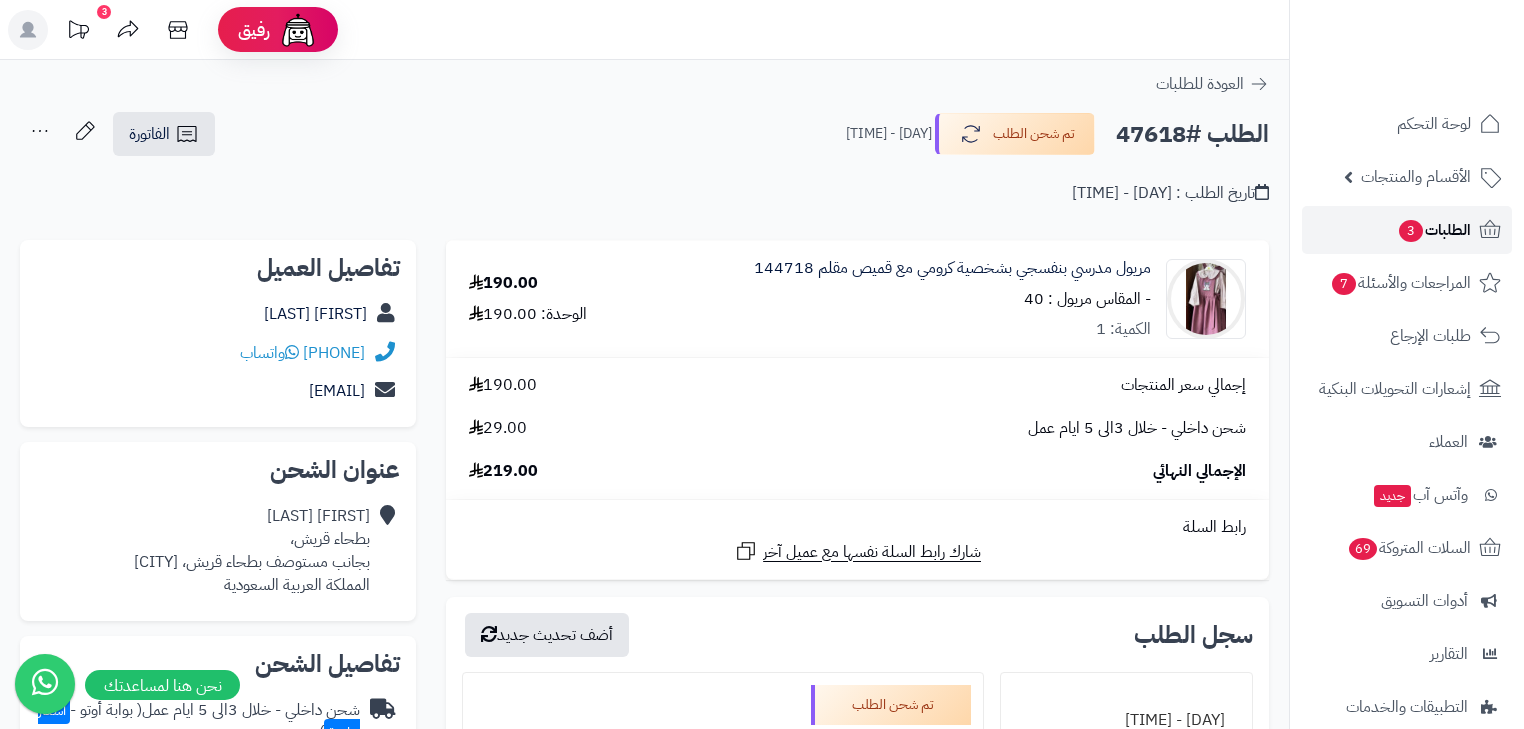 click on "الطلبات  3" at bounding box center [1434, 230] 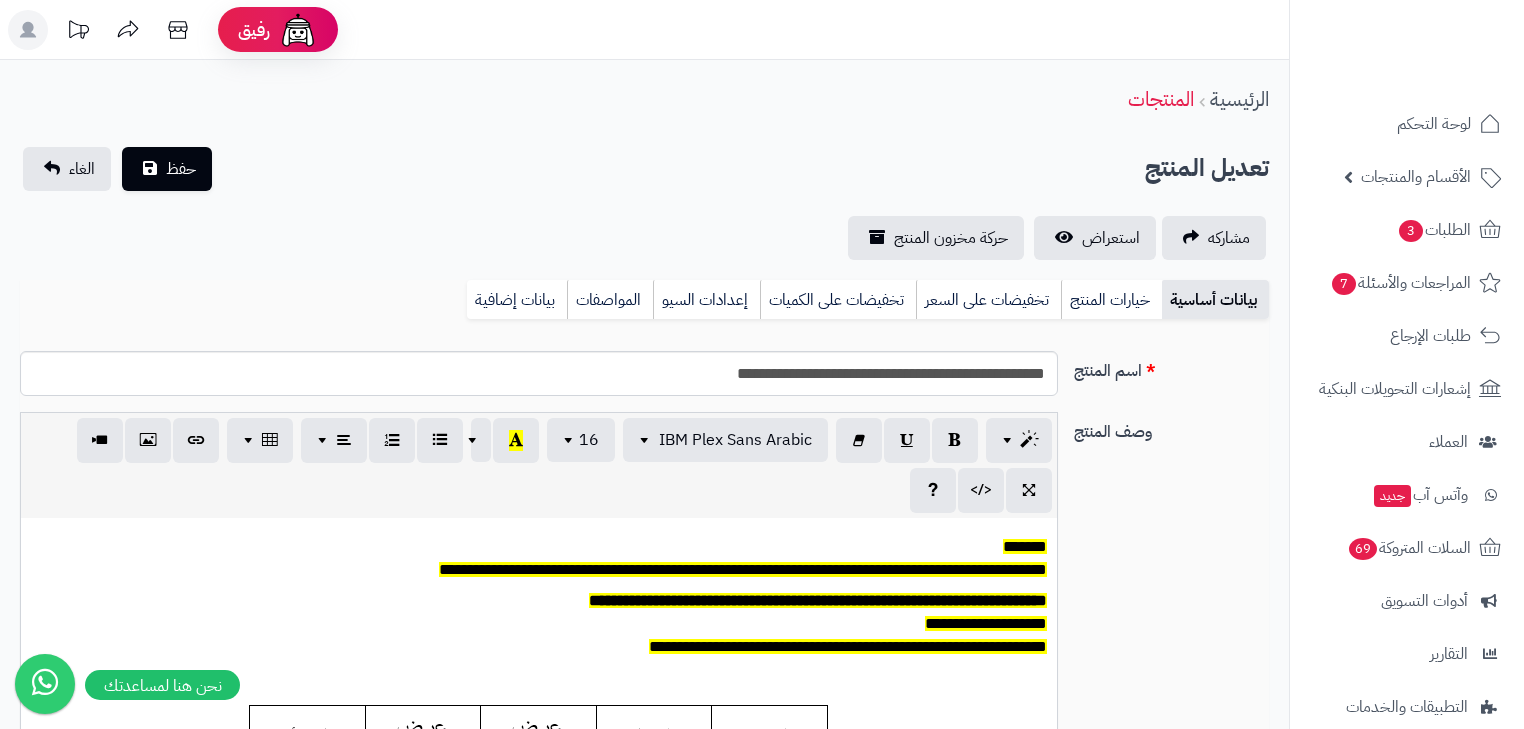 scroll, scrollTop: 0, scrollLeft: 0, axis: both 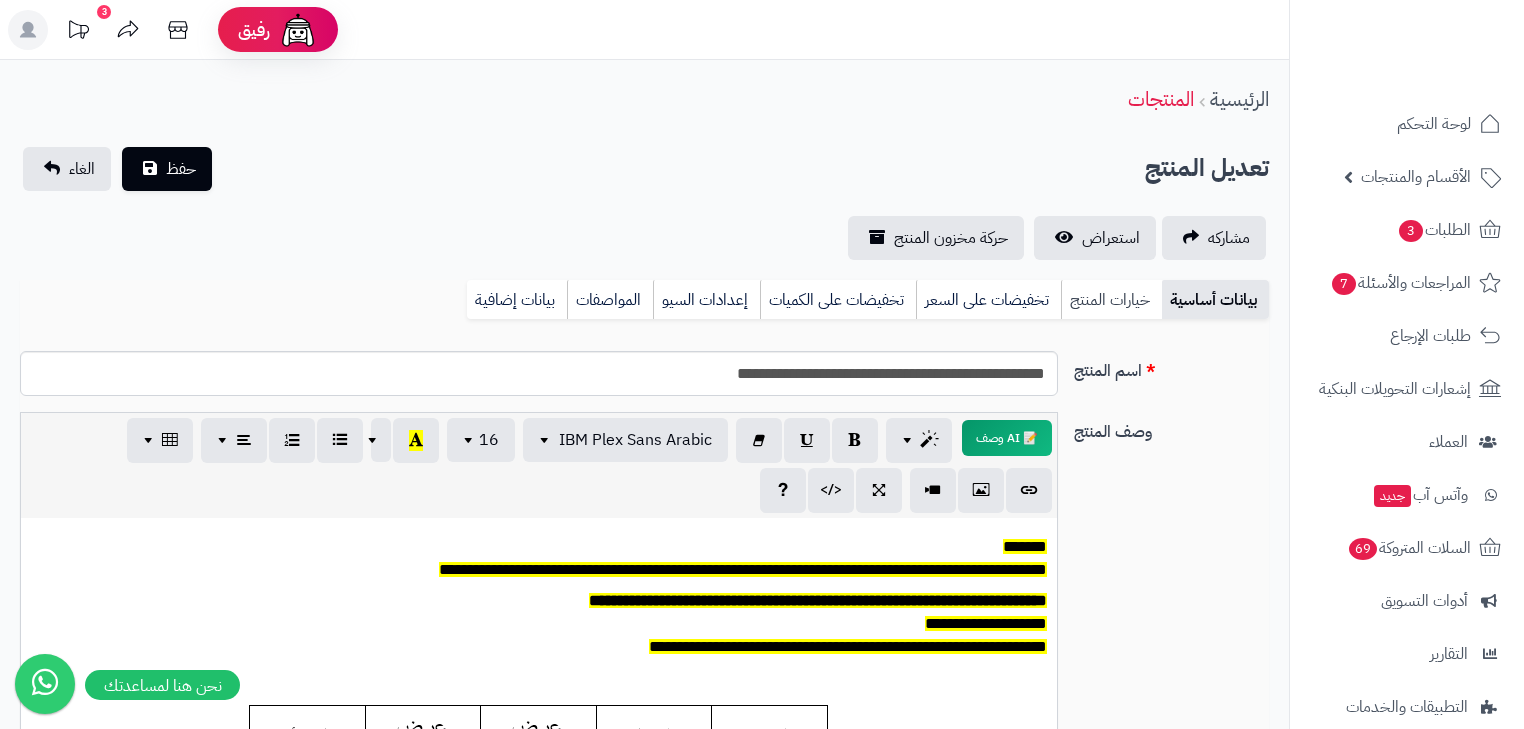 click on "خيارات المنتج" at bounding box center (1111, 300) 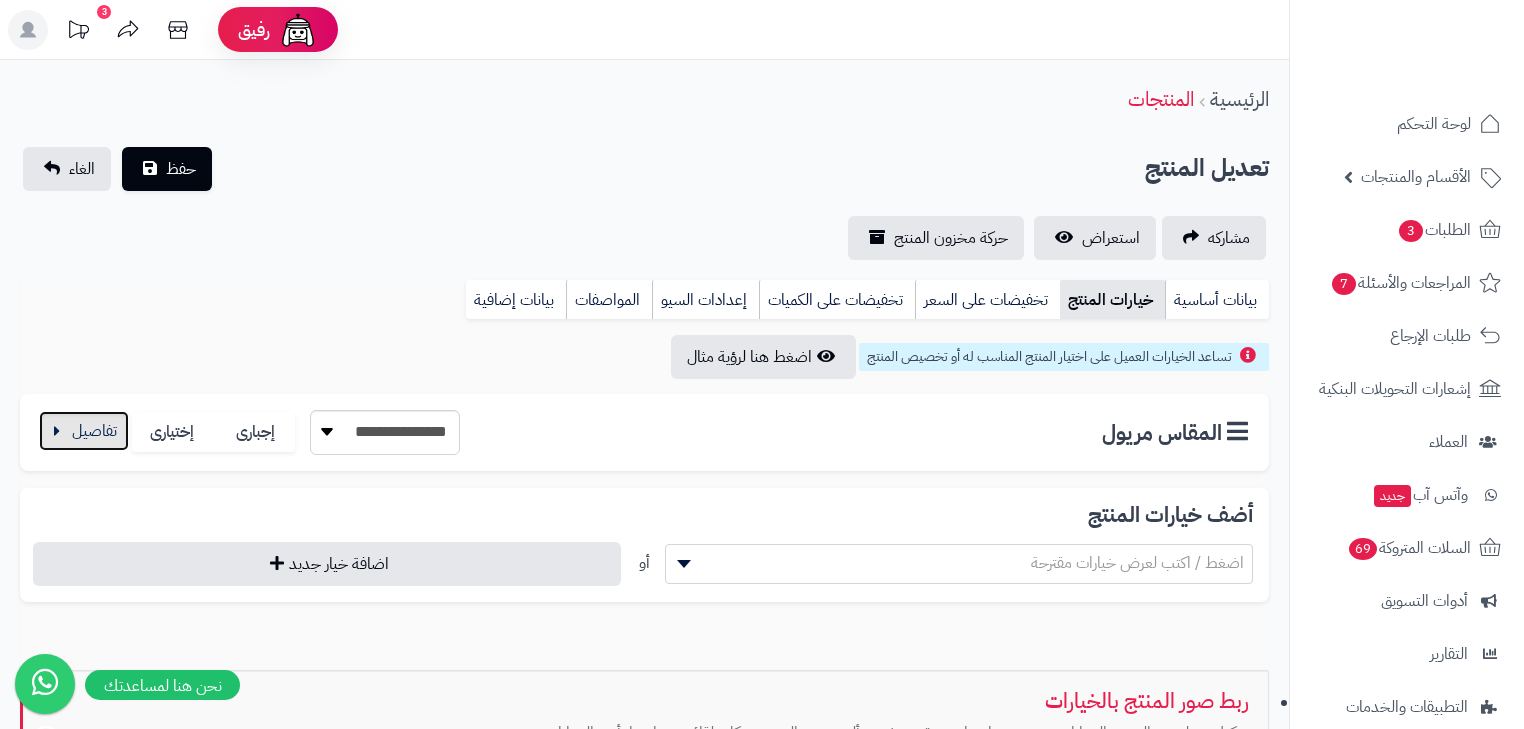 click at bounding box center (84, 431) 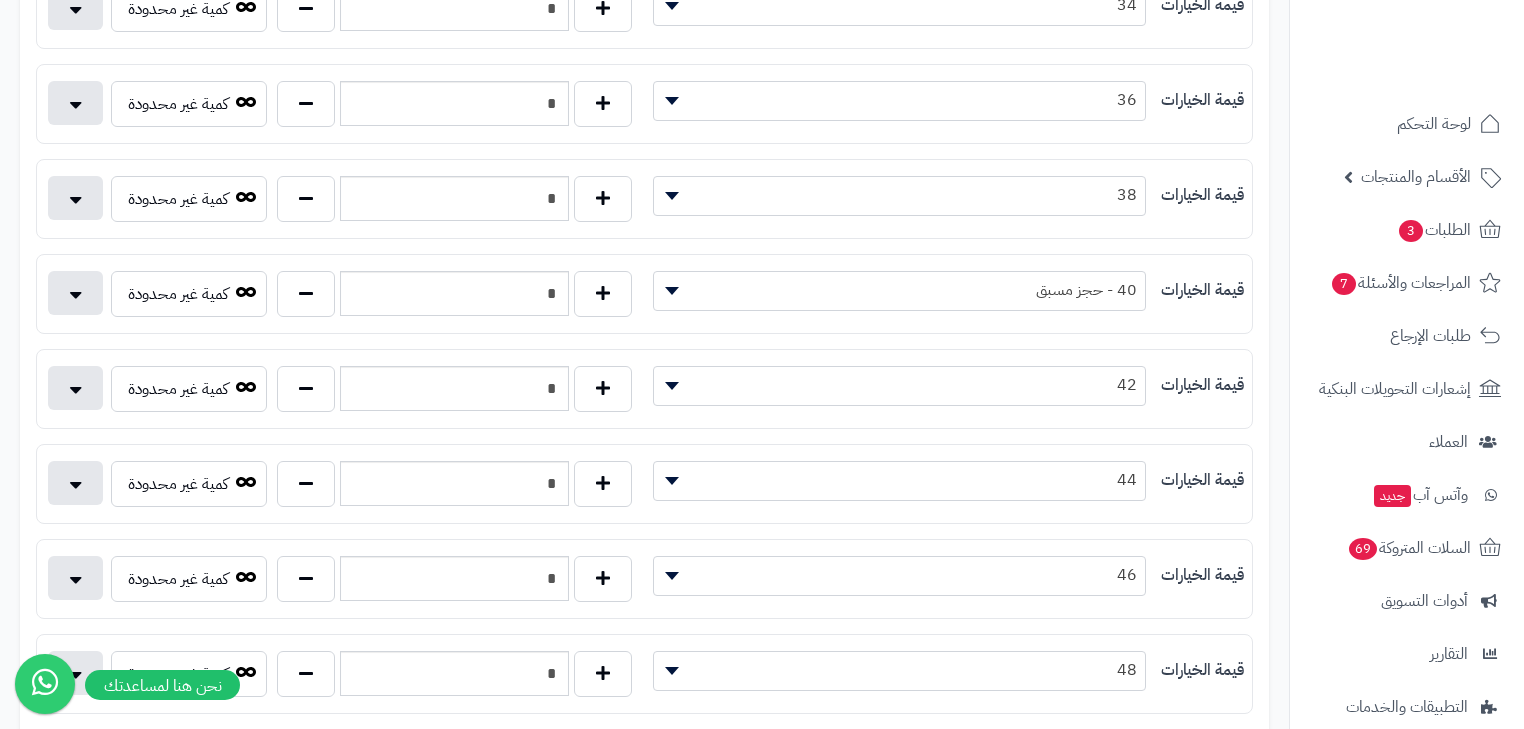 scroll, scrollTop: 480, scrollLeft: 0, axis: vertical 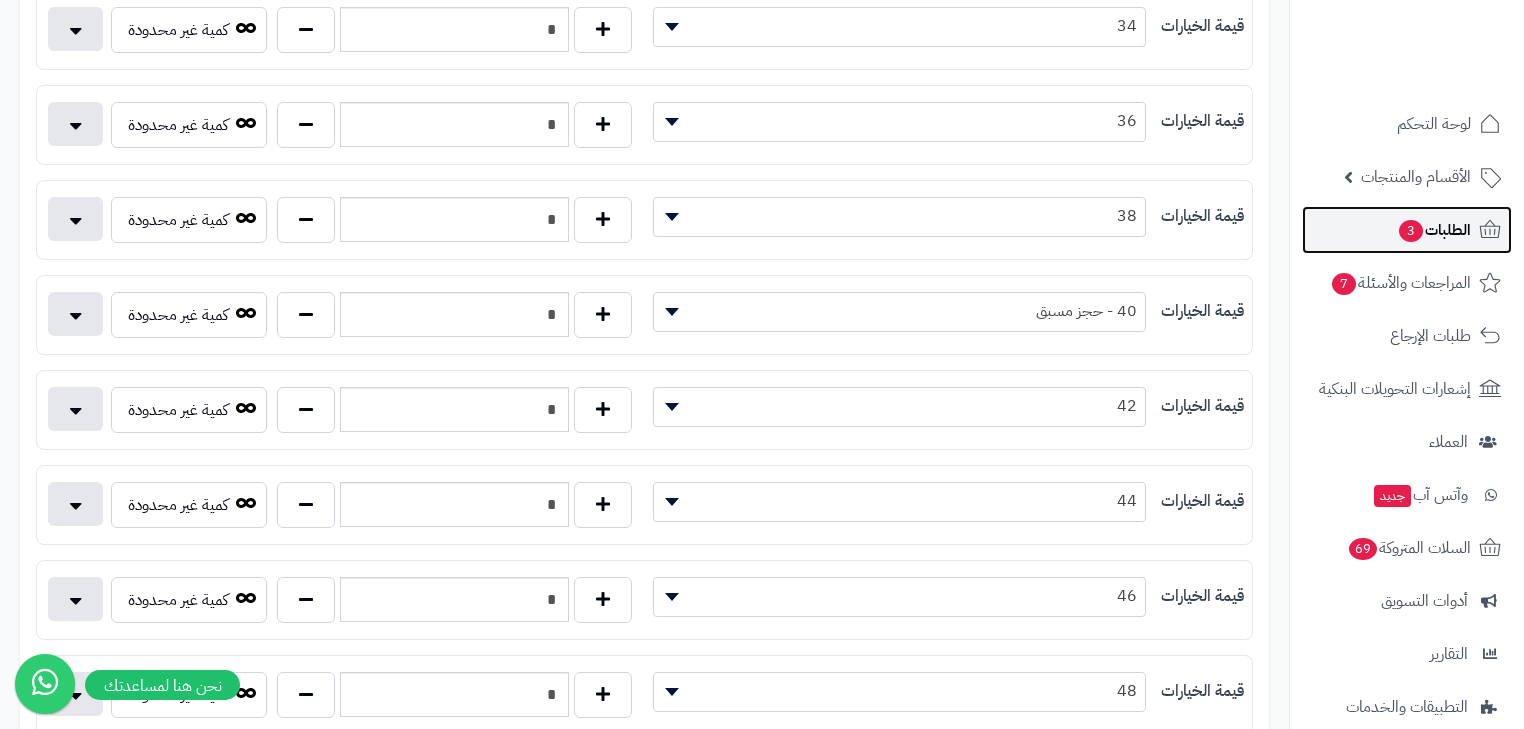 click on "الطلبات  3" at bounding box center [1434, 230] 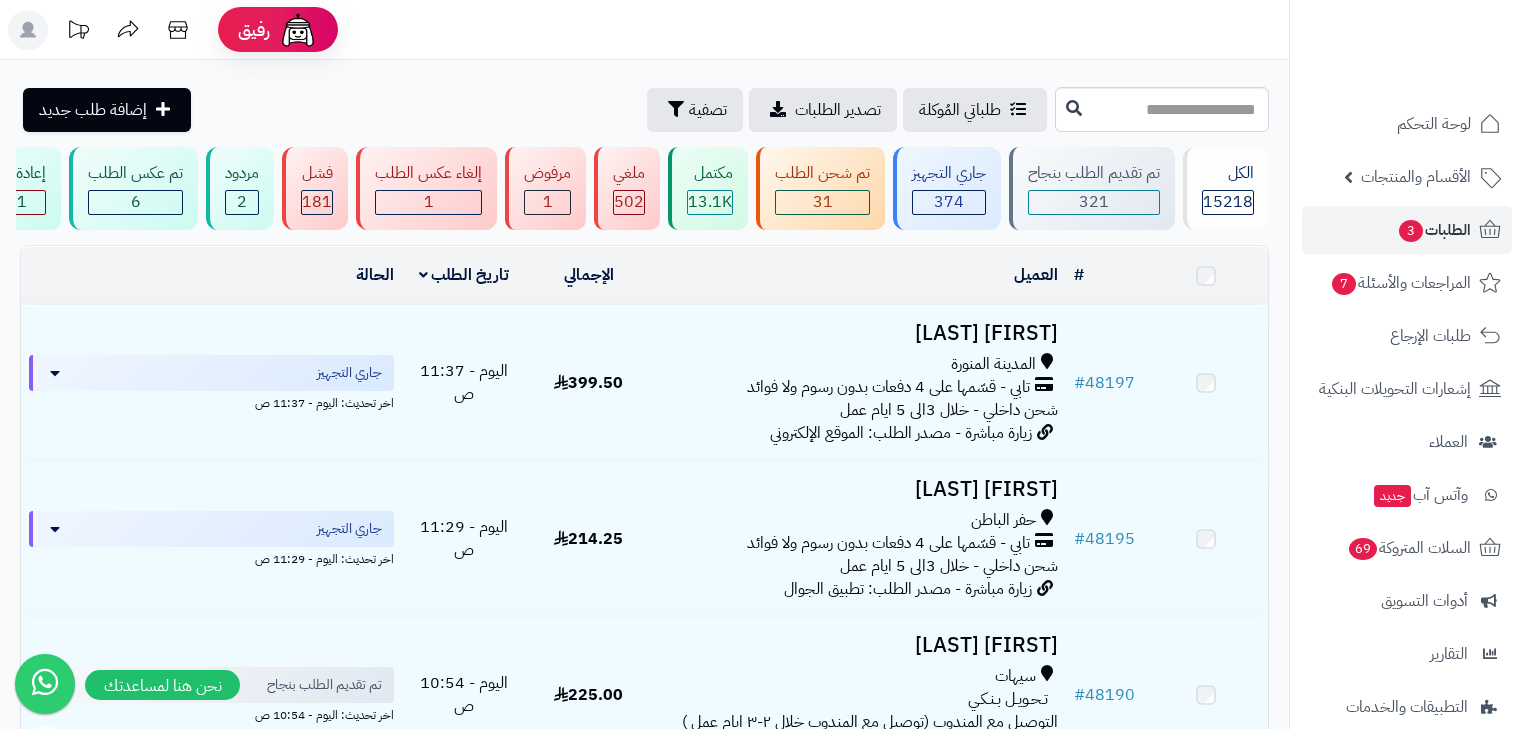 scroll, scrollTop: 0, scrollLeft: 0, axis: both 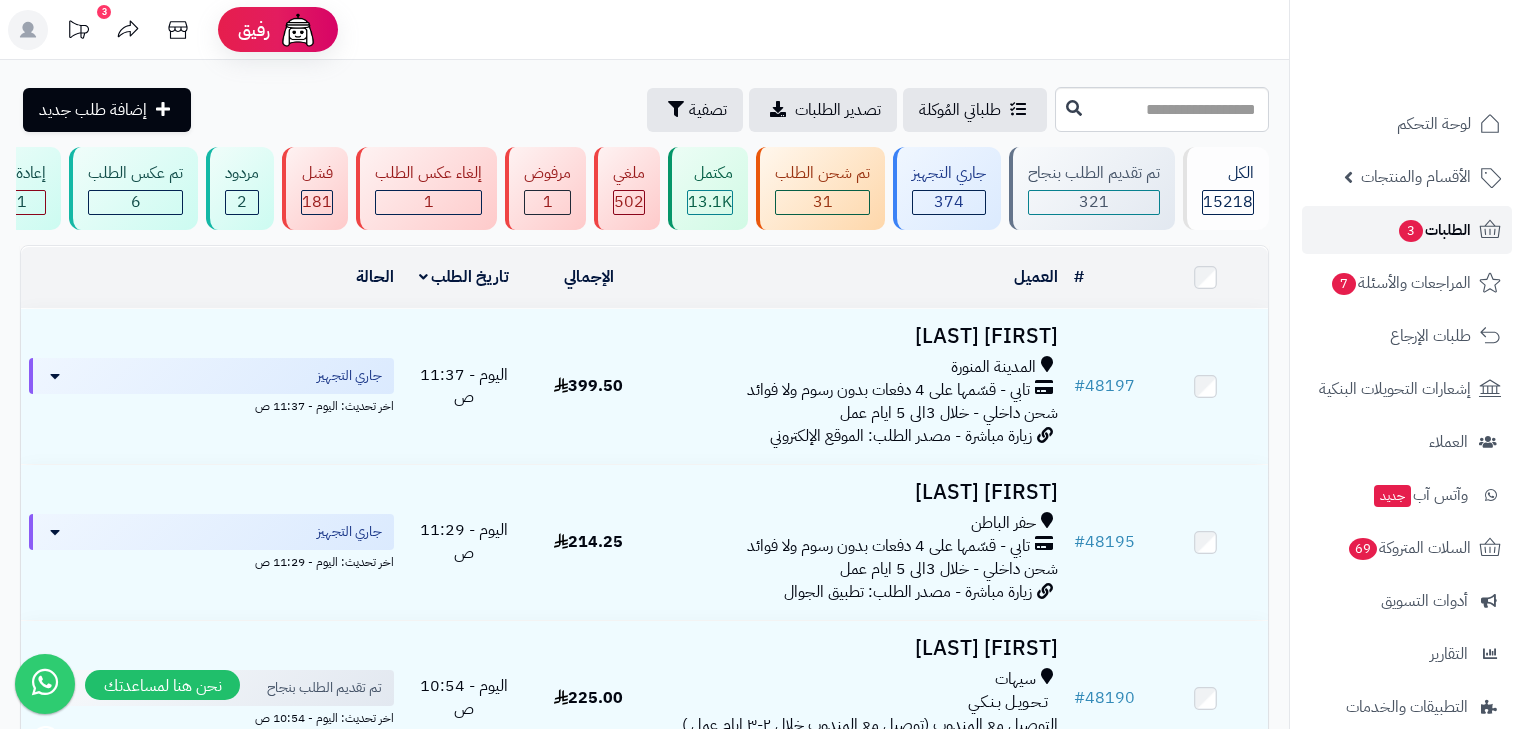 click on "3" at bounding box center (1411, 231) 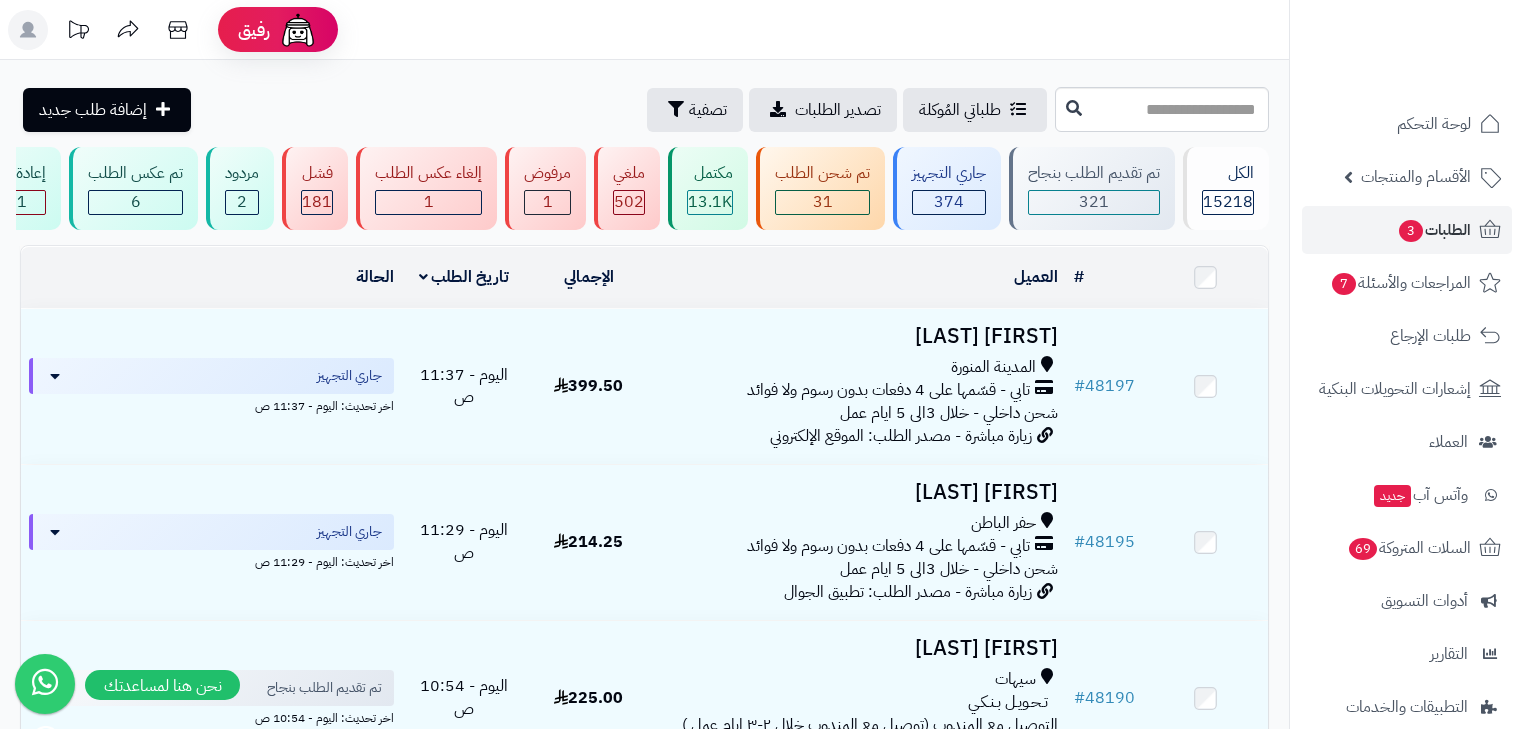 scroll, scrollTop: 80, scrollLeft: 0, axis: vertical 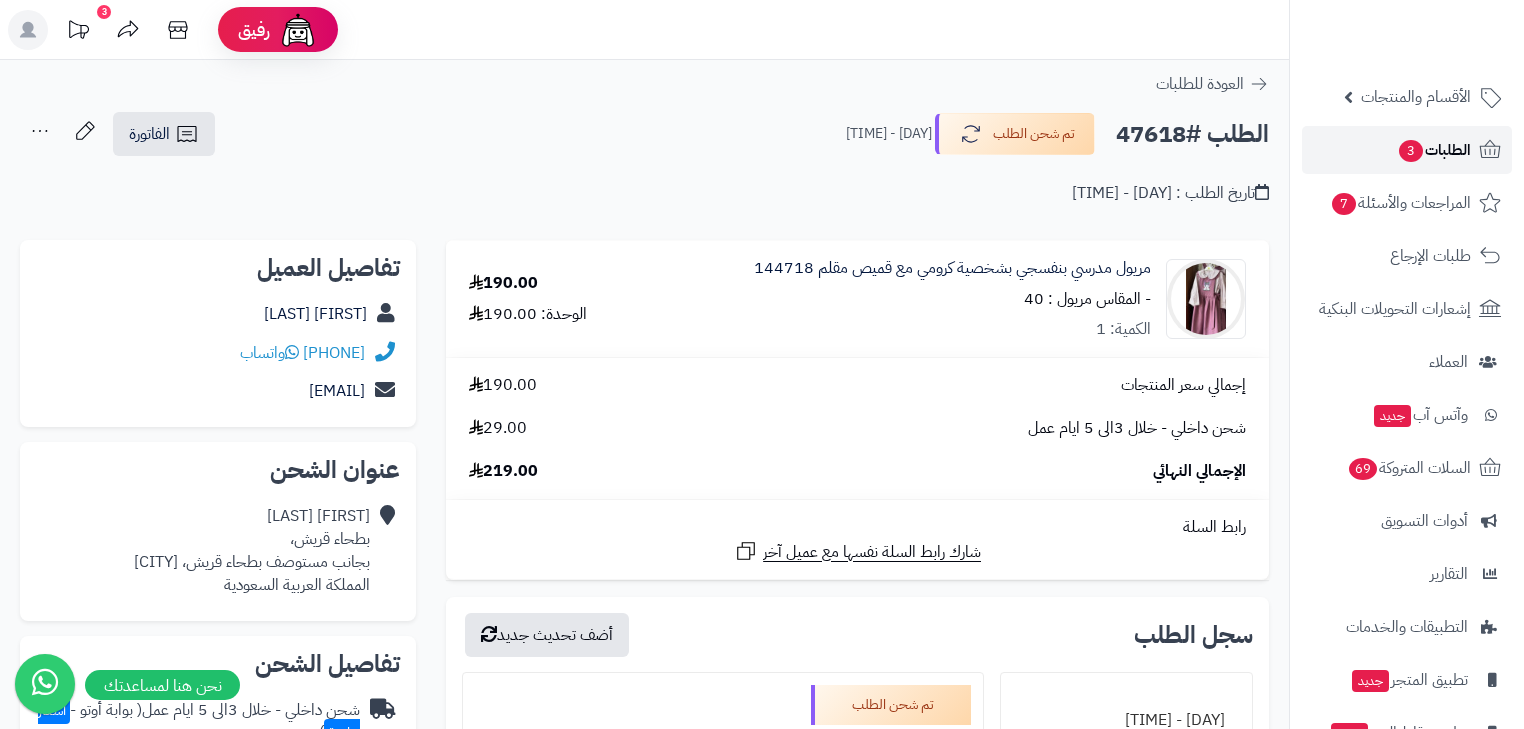 click on "3" at bounding box center (1411, 151) 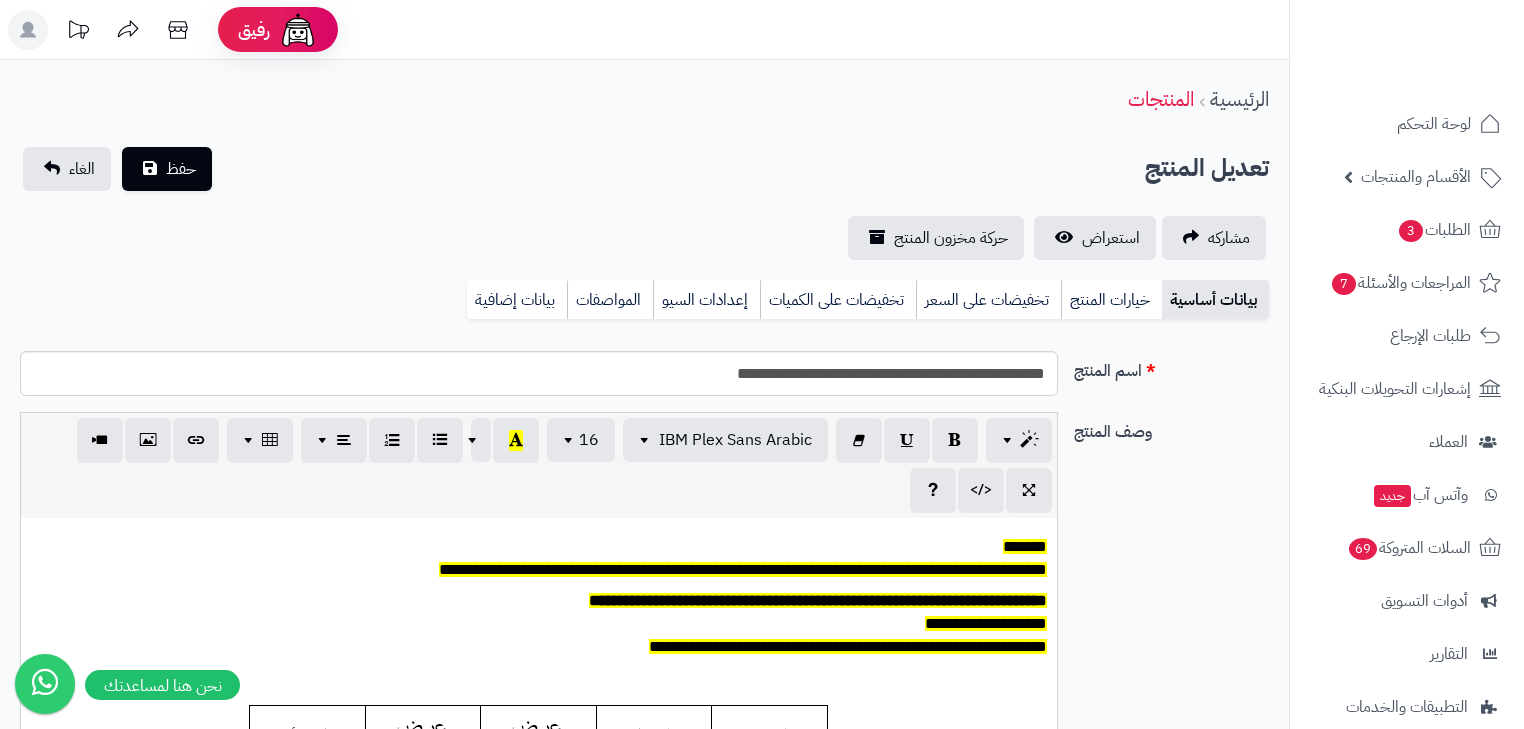 scroll, scrollTop: 0, scrollLeft: 0, axis: both 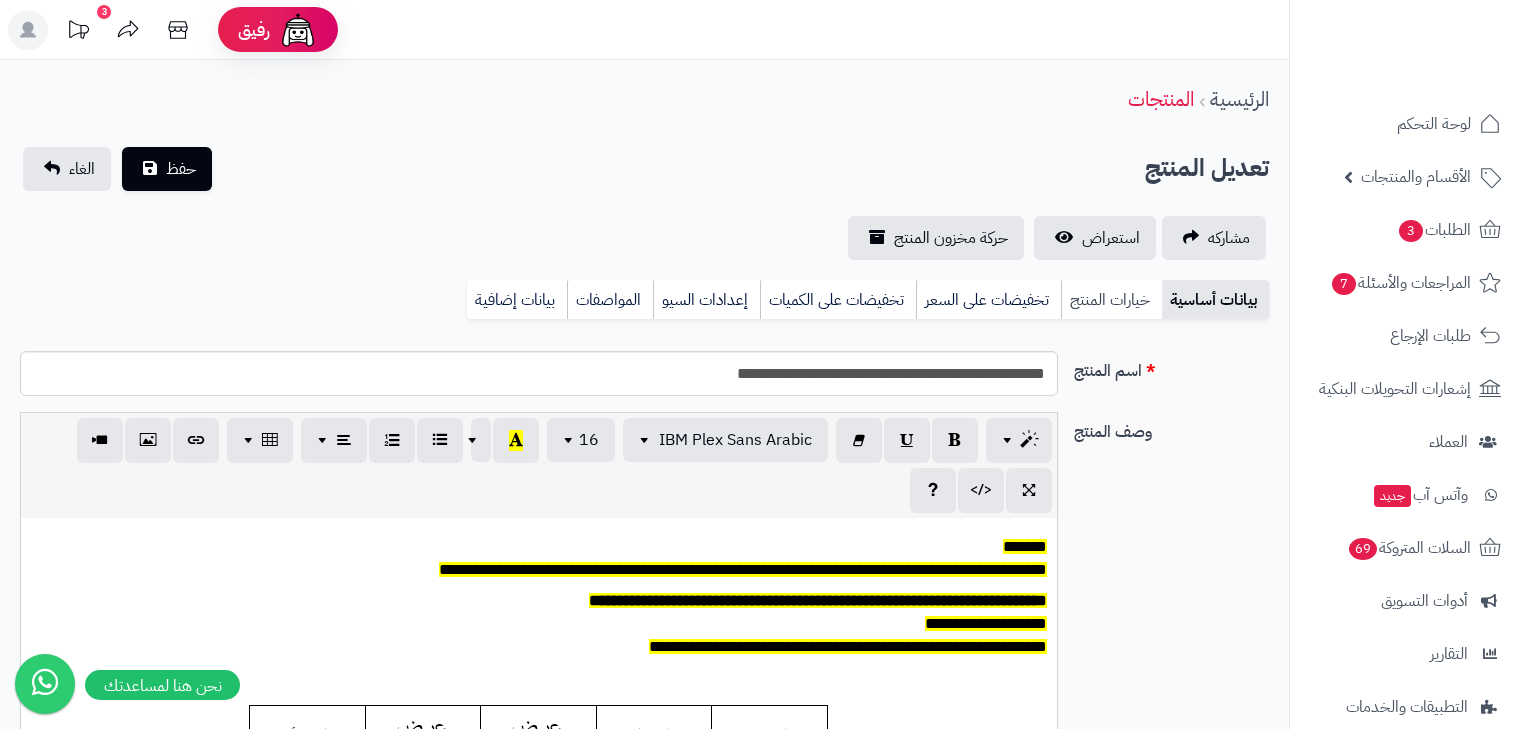 click on "خيارات المنتج" at bounding box center [1111, 300] 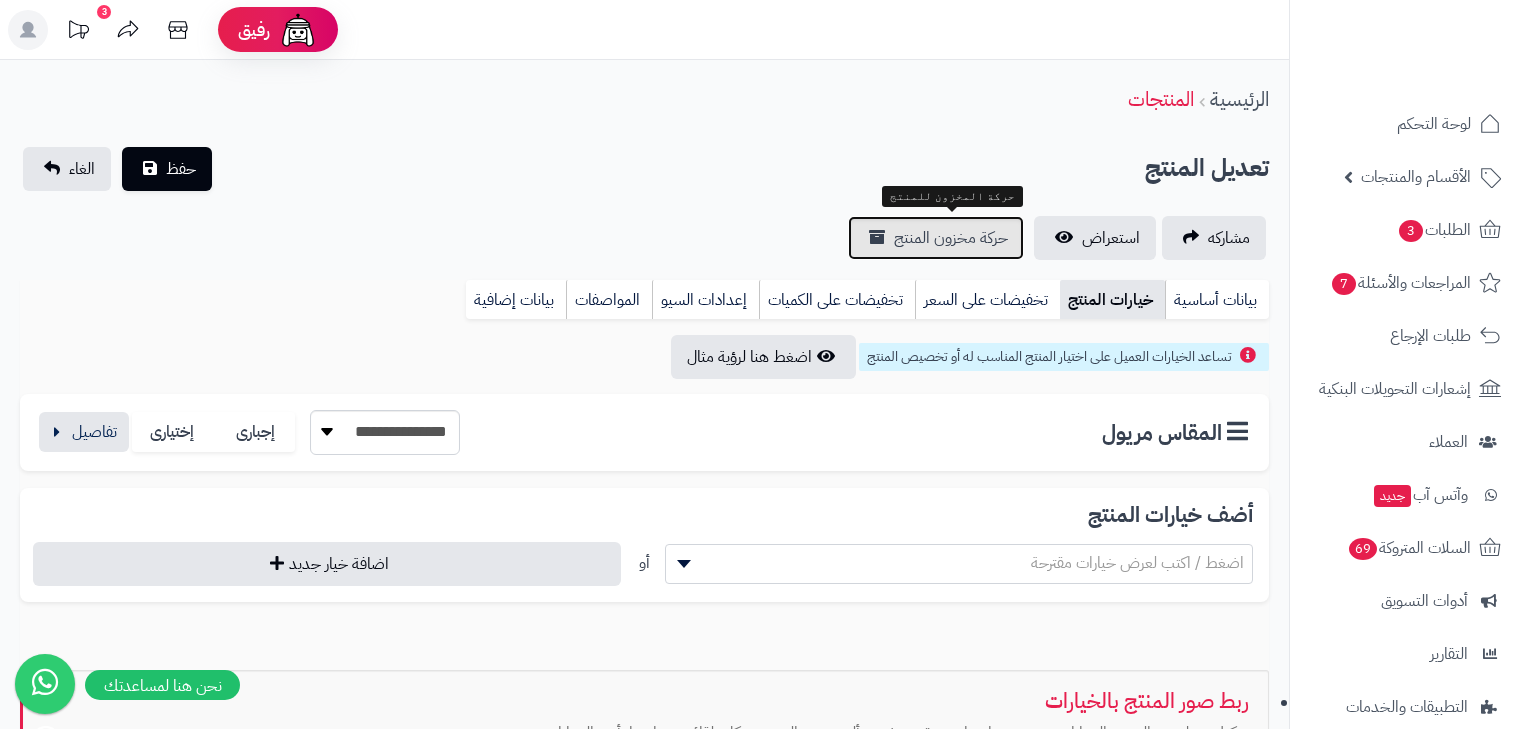 click on "حركة مخزون المنتج" at bounding box center [951, 238] 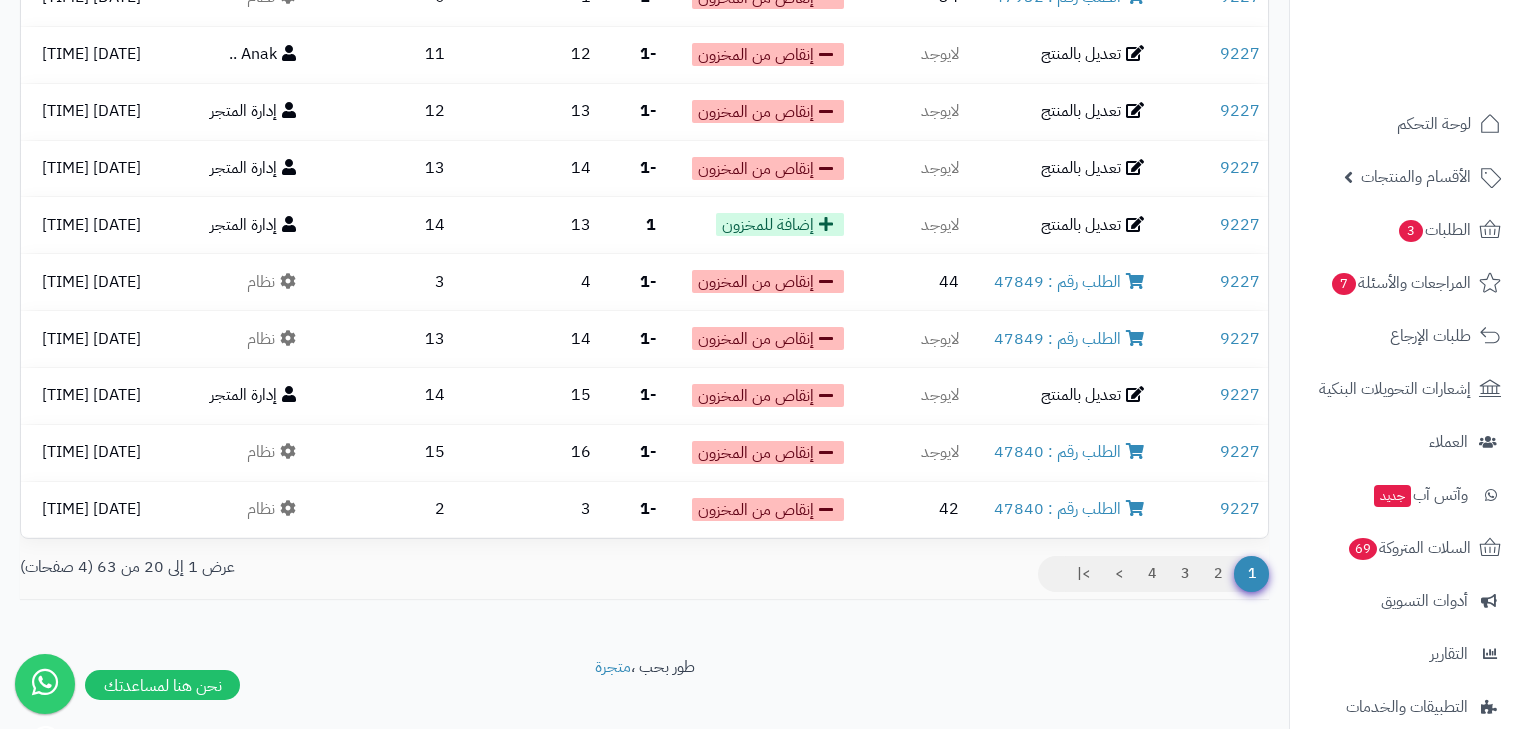 scroll, scrollTop: 838, scrollLeft: 0, axis: vertical 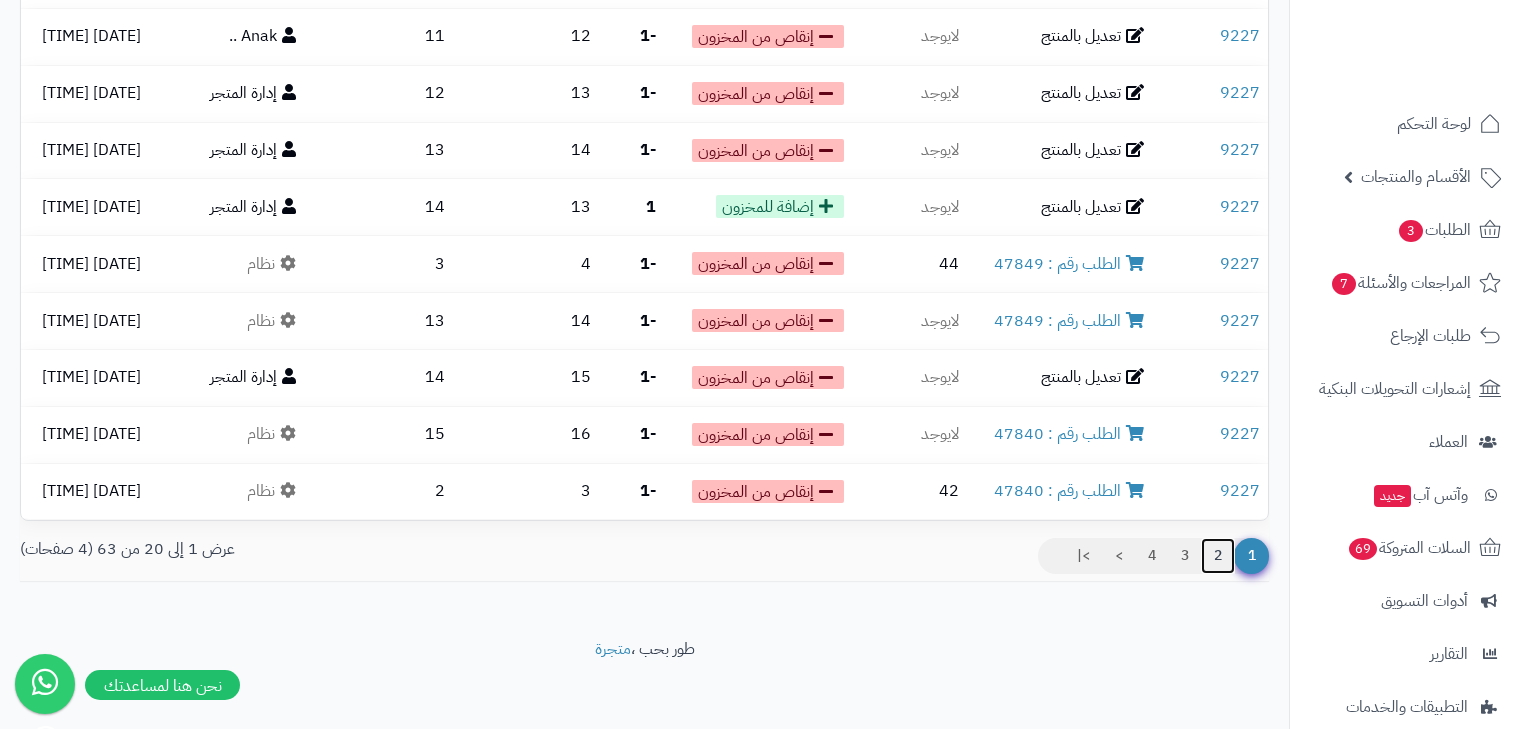 click on "2" at bounding box center [1218, 556] 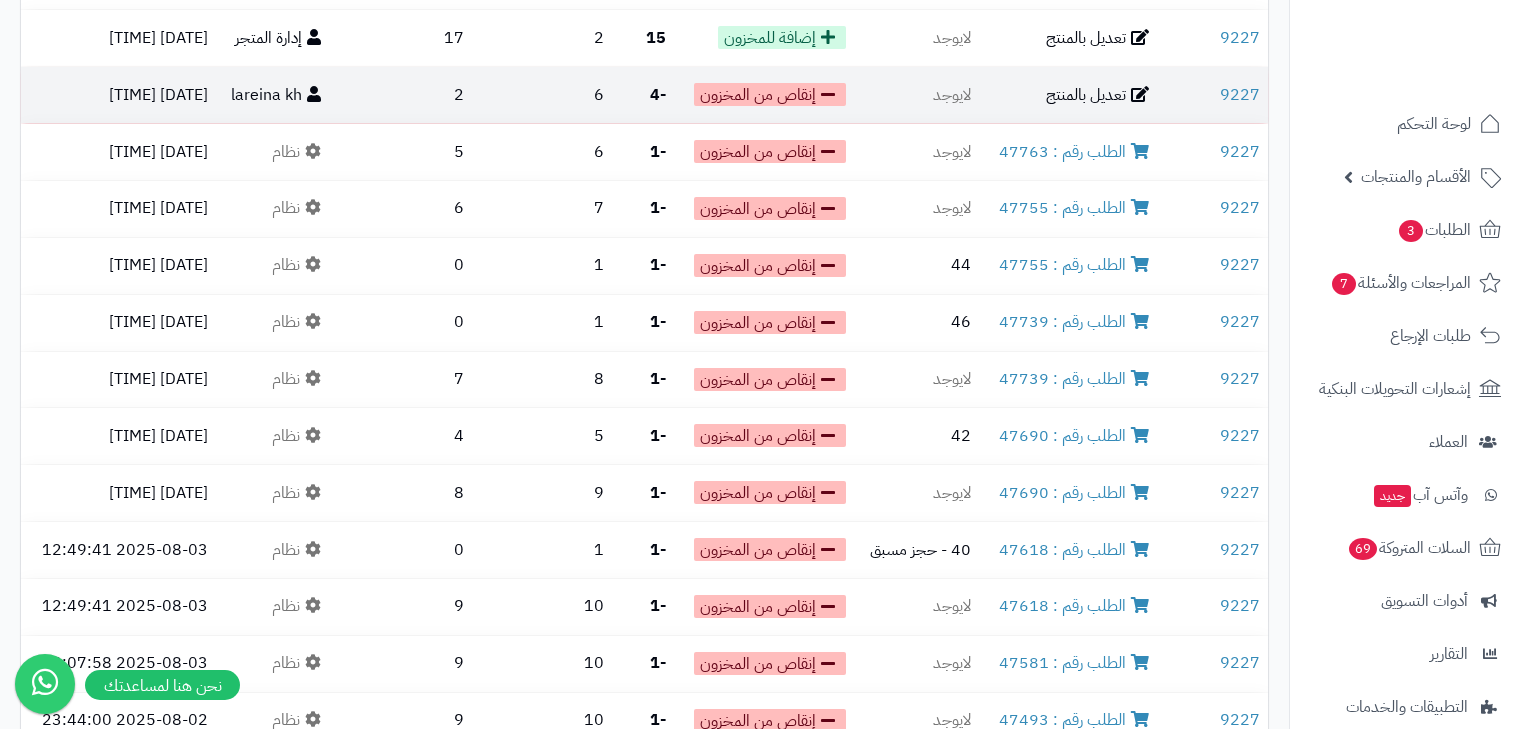 scroll, scrollTop: 720, scrollLeft: 0, axis: vertical 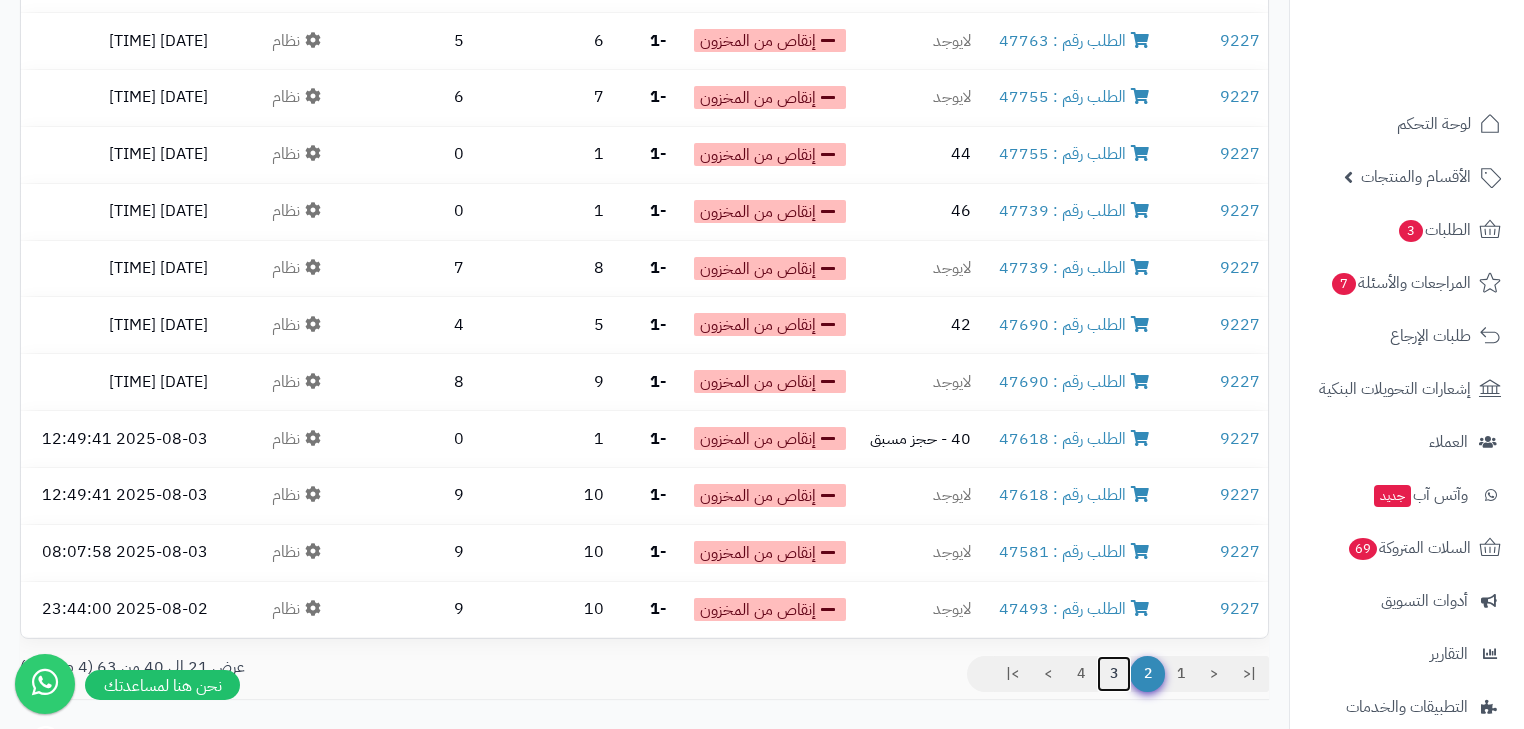 click on "3" at bounding box center [1114, 674] 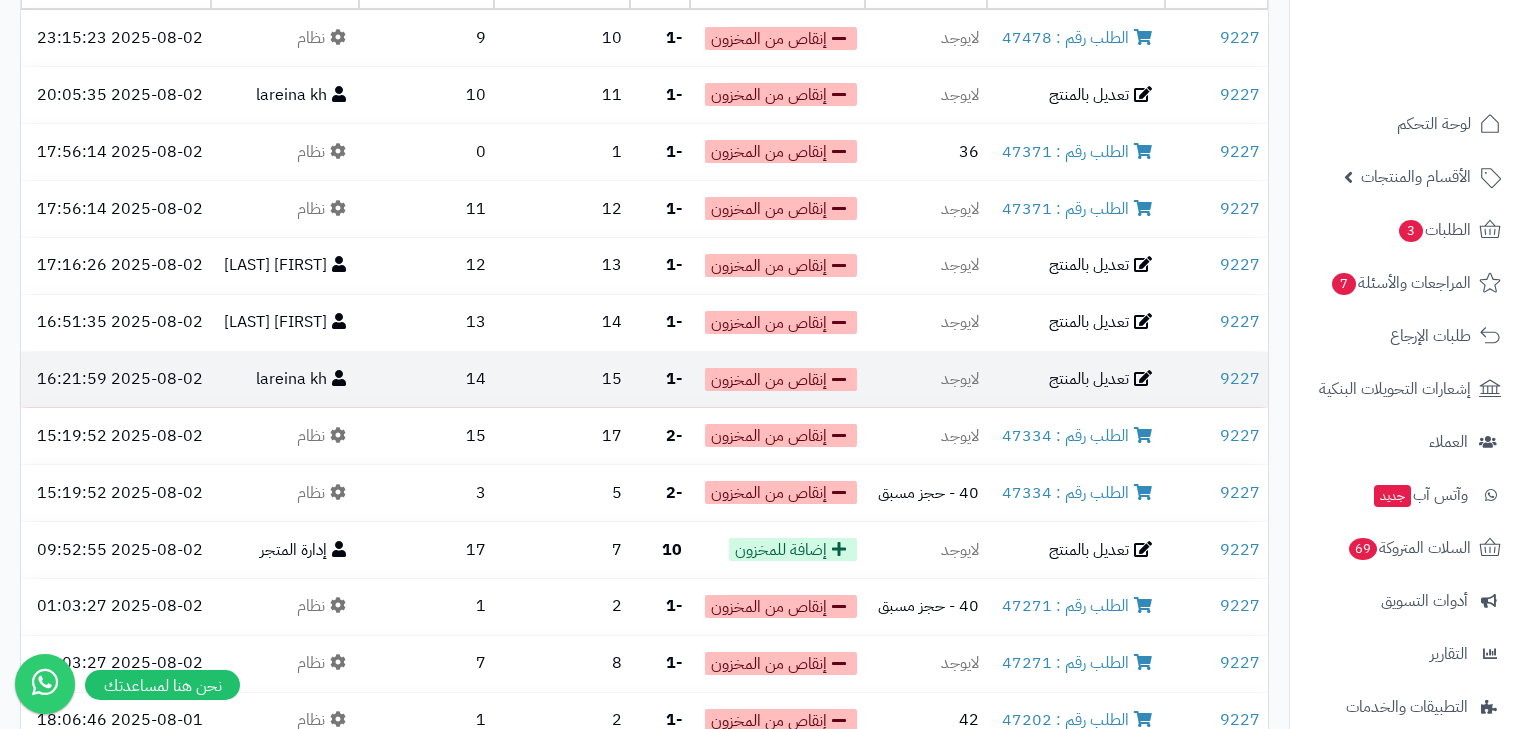 scroll, scrollTop: 240, scrollLeft: 0, axis: vertical 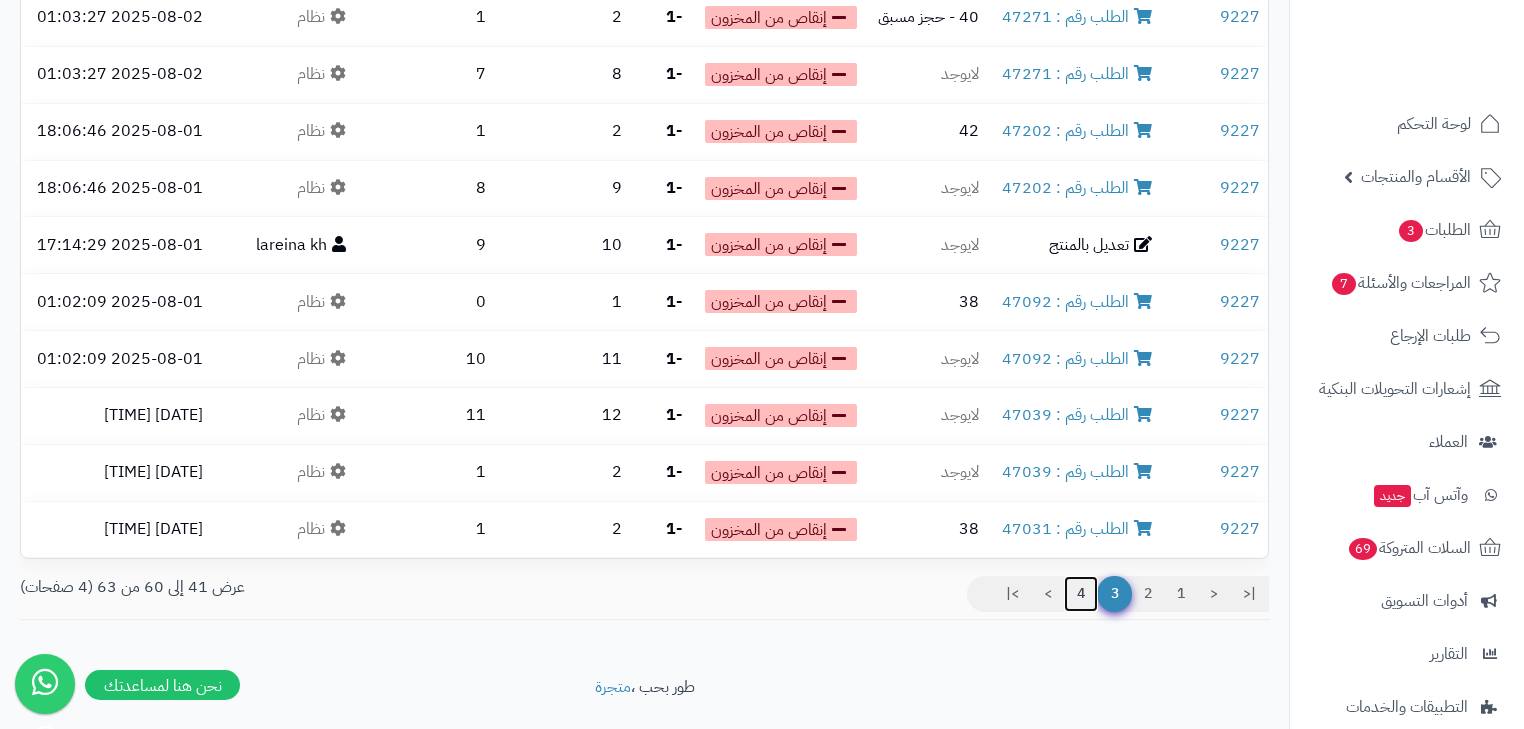 click on "4" at bounding box center [1081, 594] 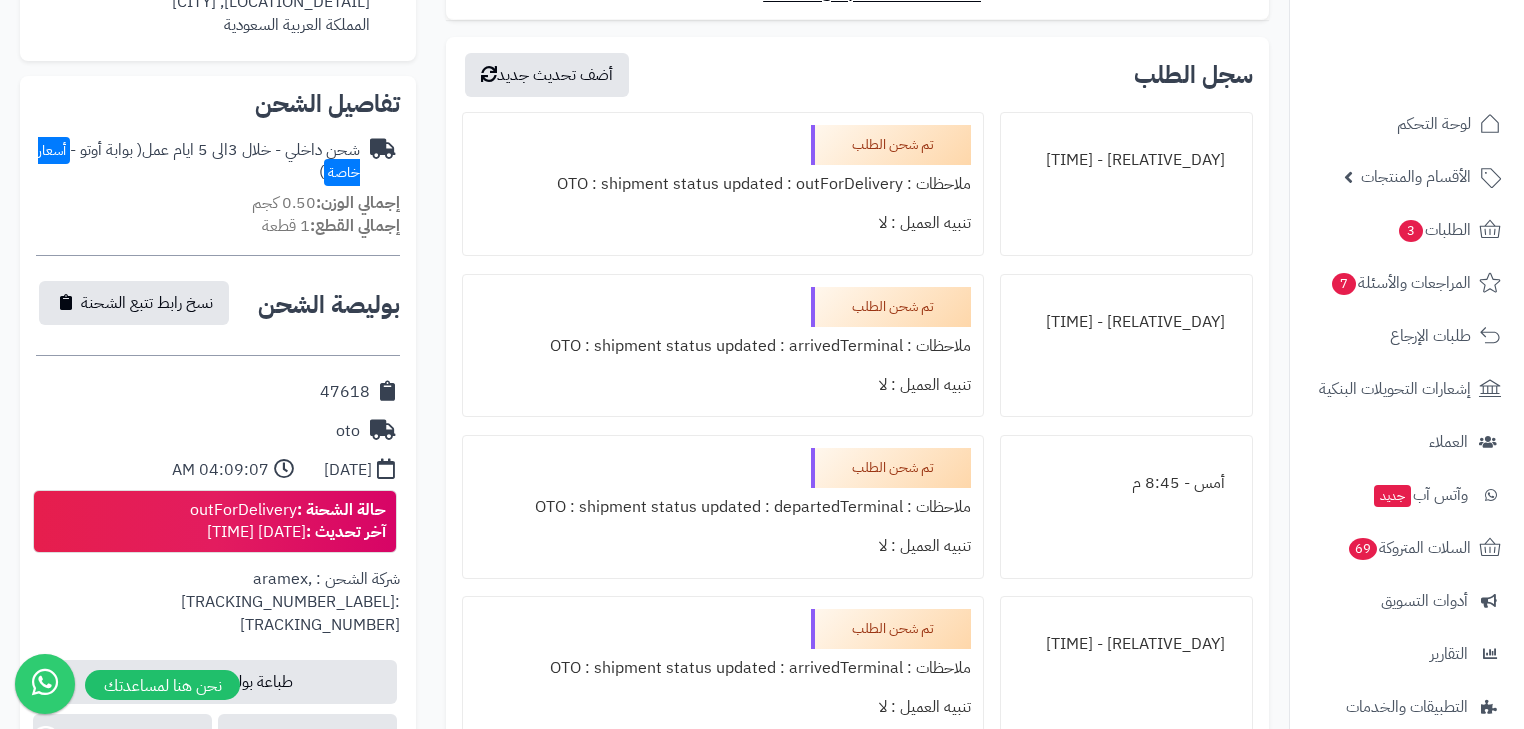 scroll, scrollTop: 0, scrollLeft: 0, axis: both 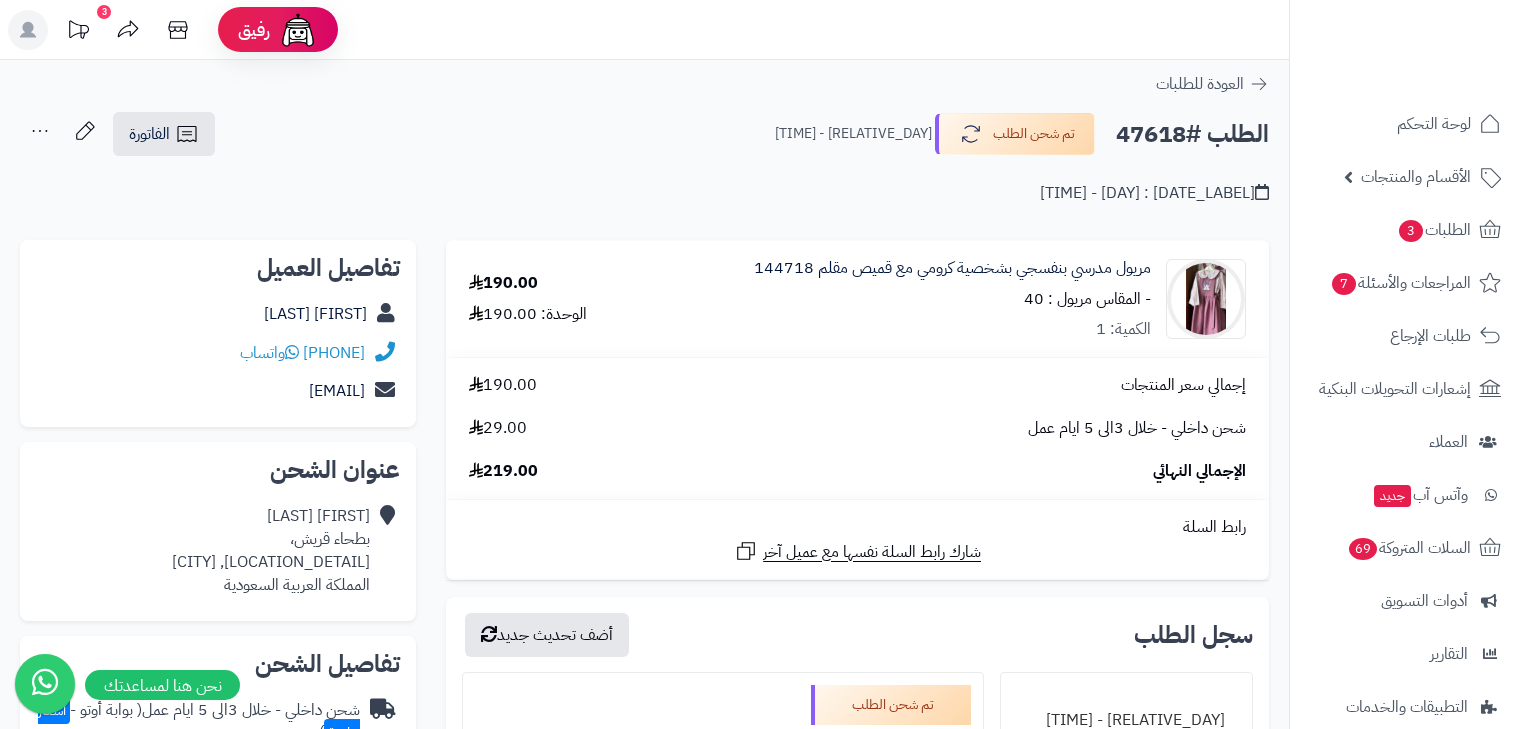 click 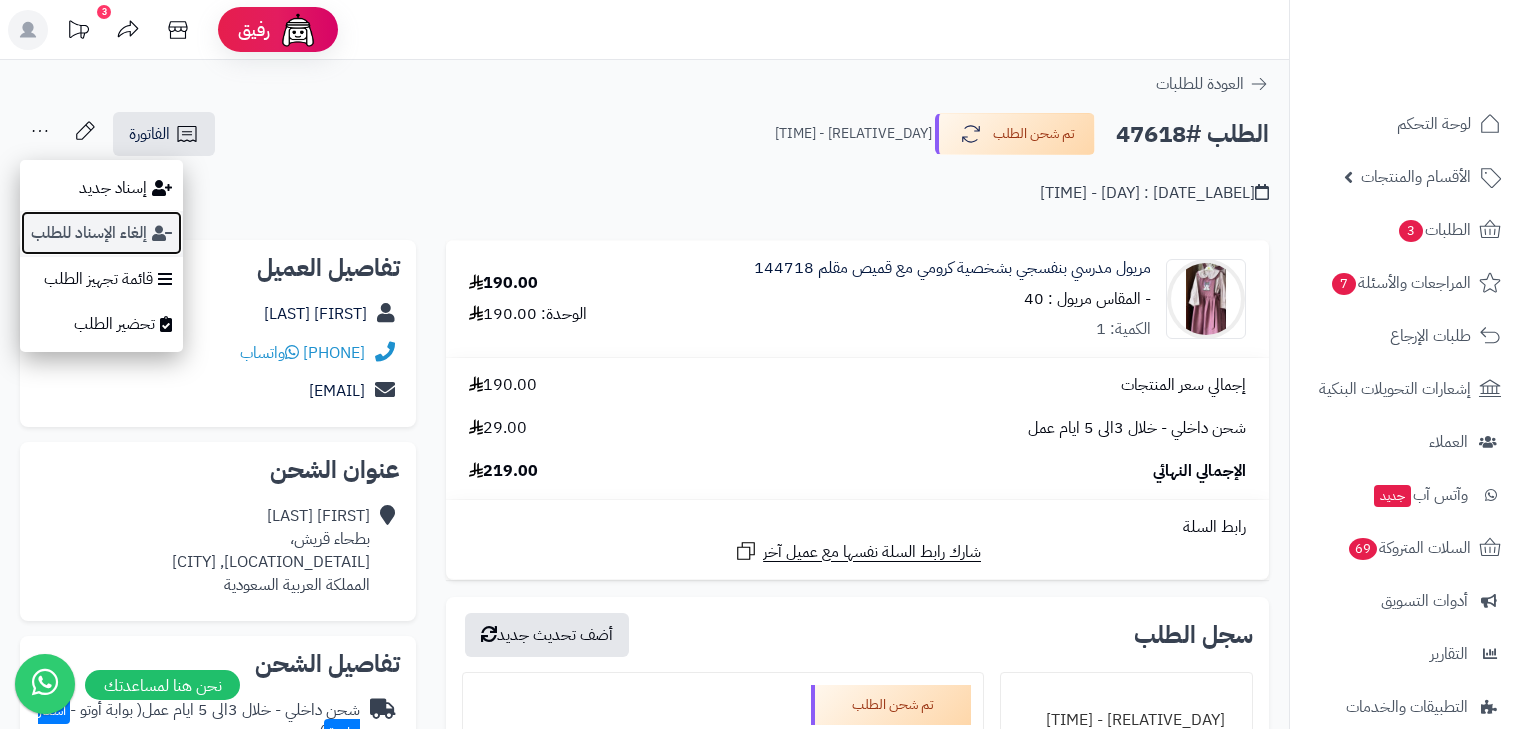 click on "إلغاء الإسناد للطلب" at bounding box center [101, 233] 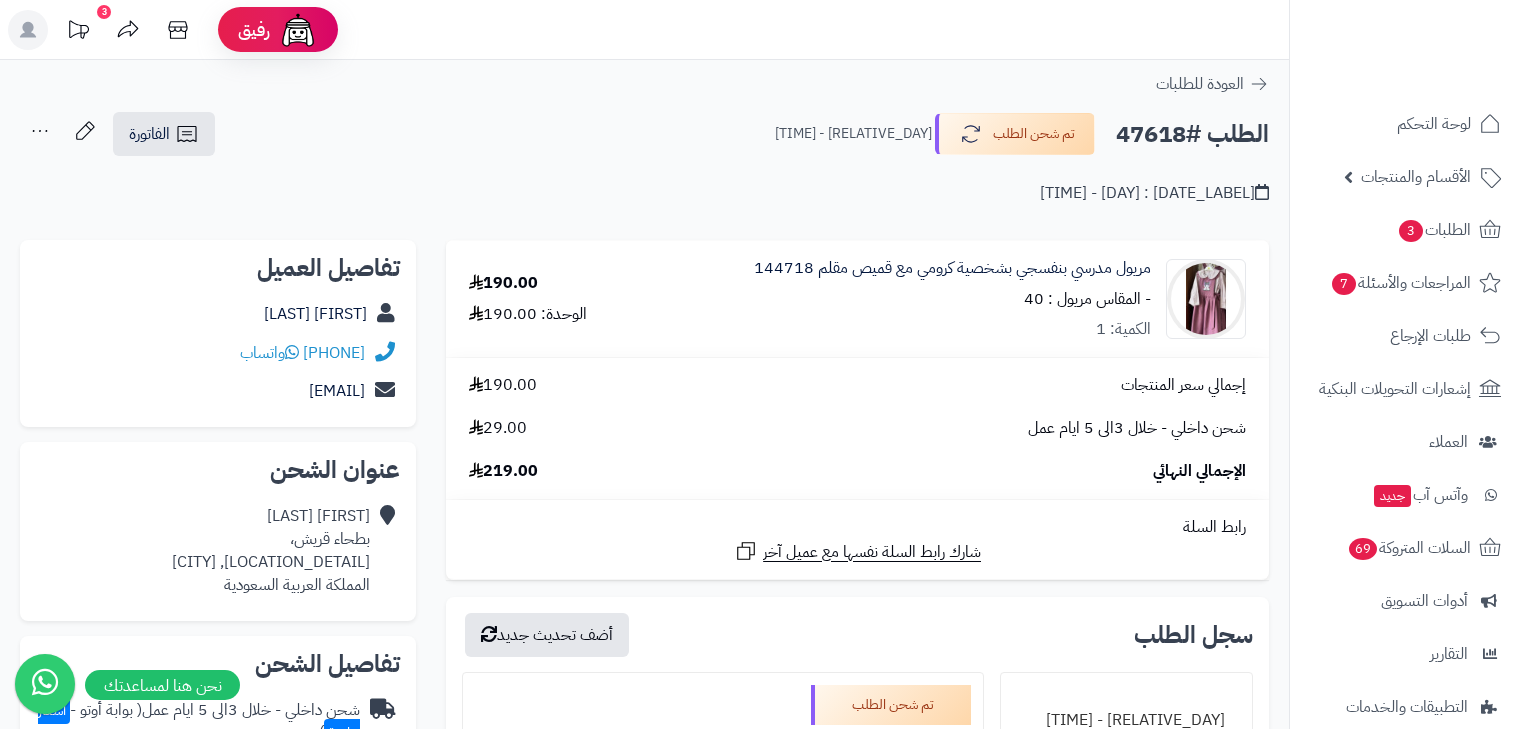 scroll, scrollTop: 52, scrollLeft: 0, axis: vertical 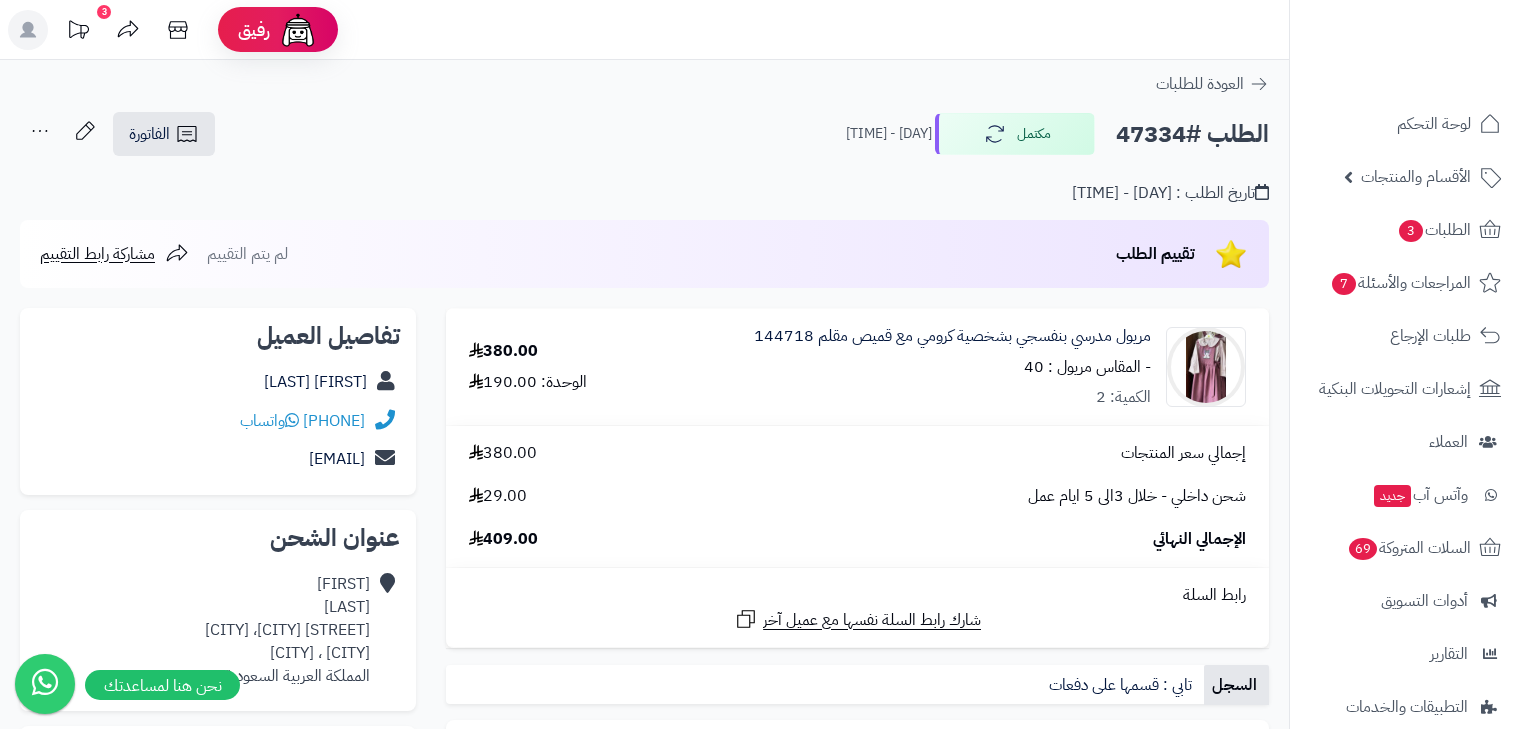 click on "الطلب #47334" at bounding box center [1192, 134] 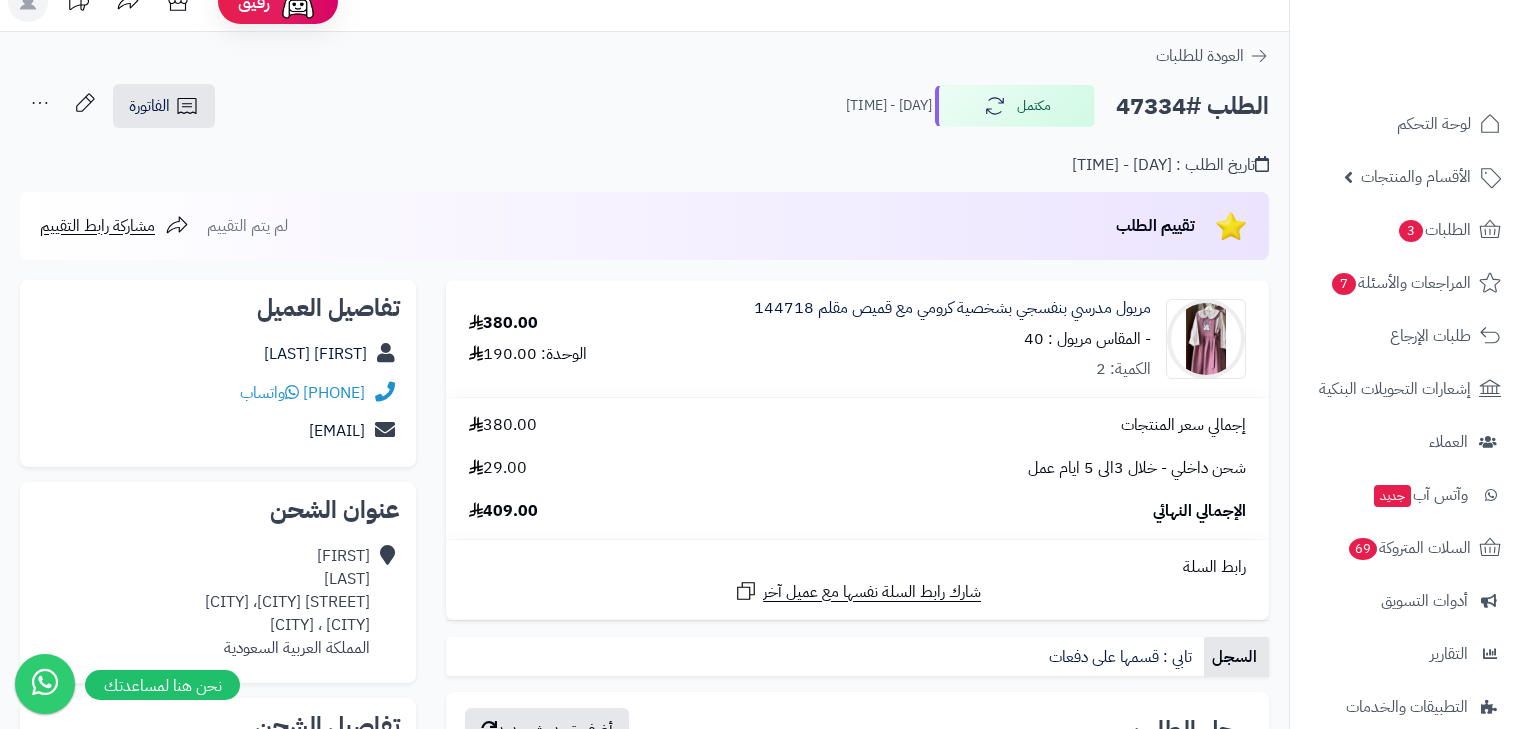 scroll, scrollTop: 0, scrollLeft: 0, axis: both 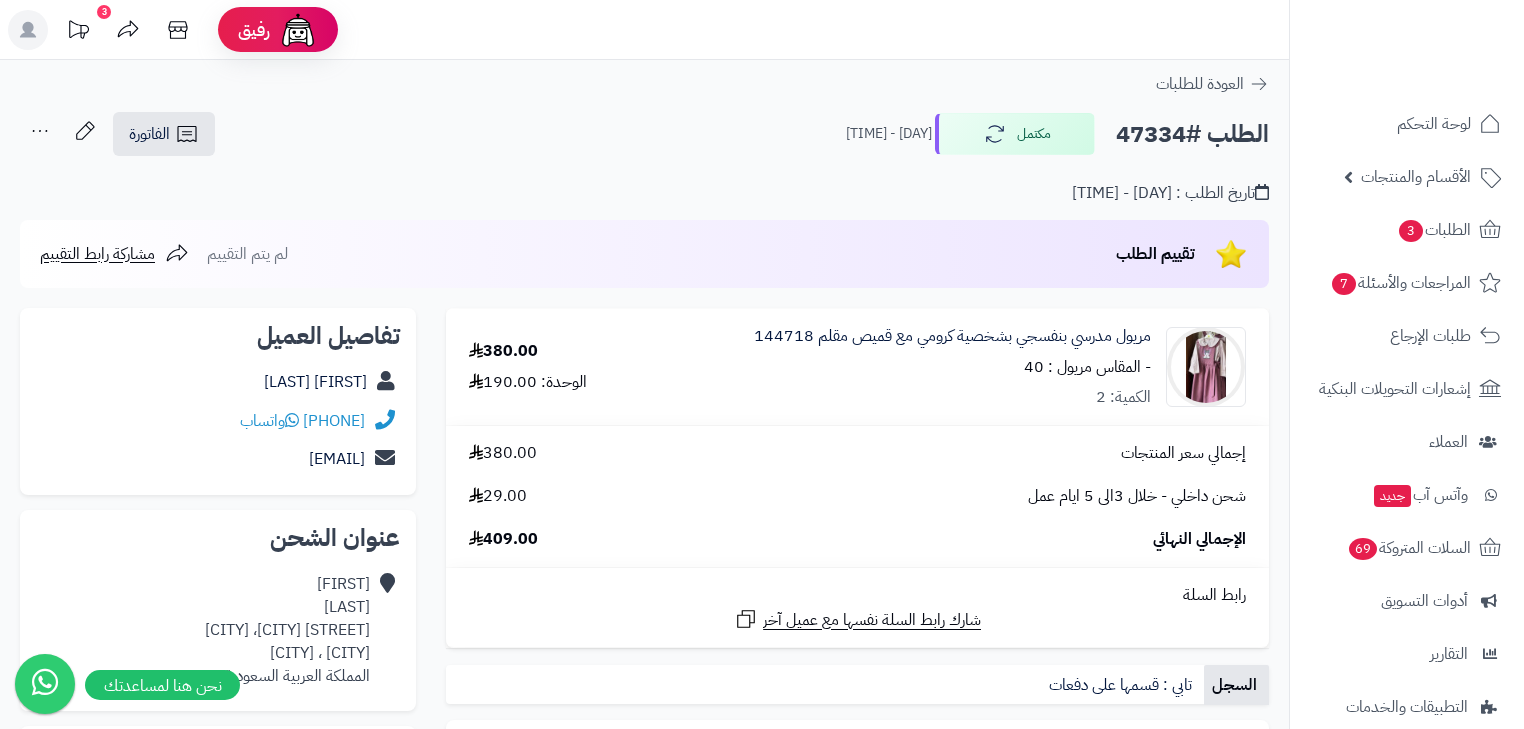 click 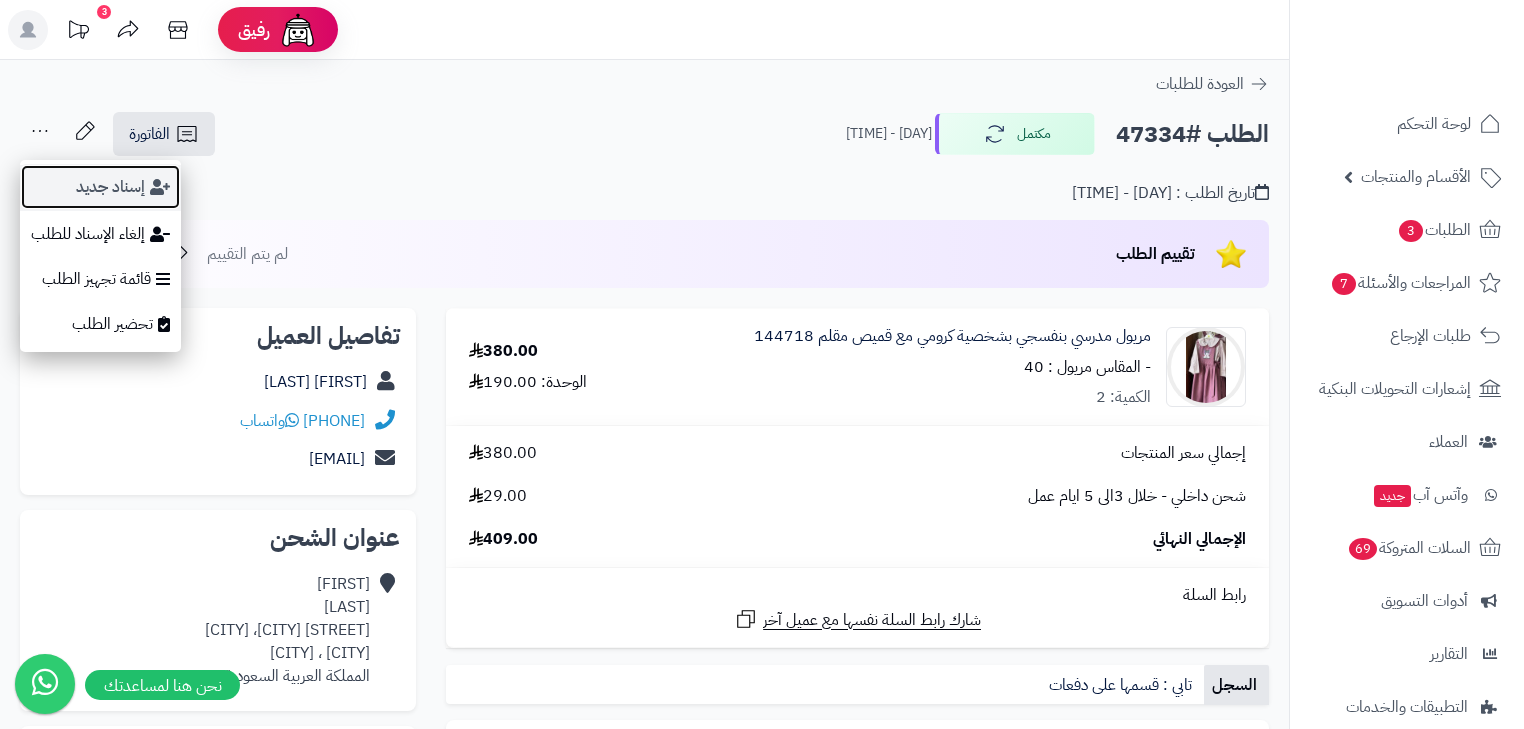 click on "إسناد جديد" at bounding box center (100, 187) 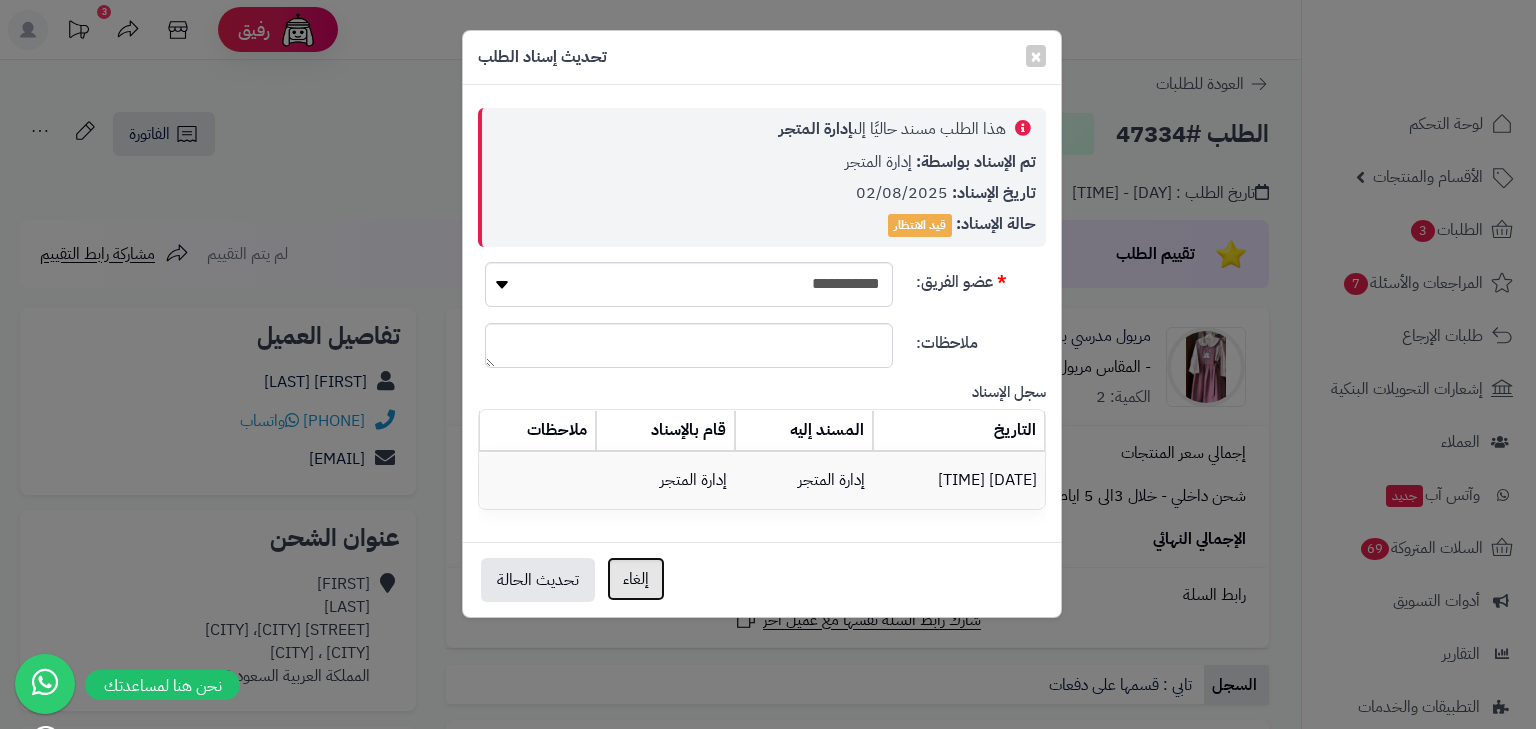 click on "إلغاء" at bounding box center (636, 579) 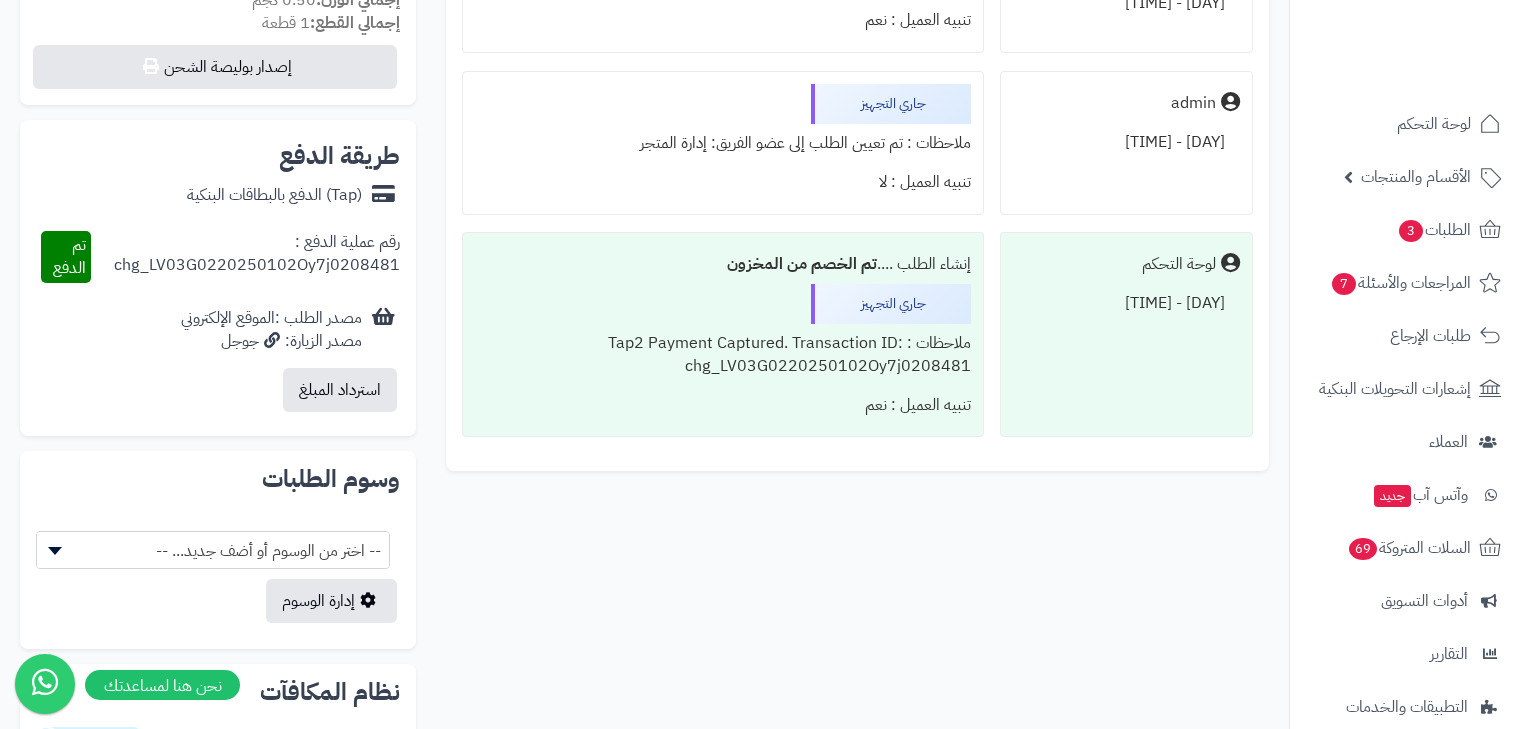 scroll, scrollTop: 248, scrollLeft: 0, axis: vertical 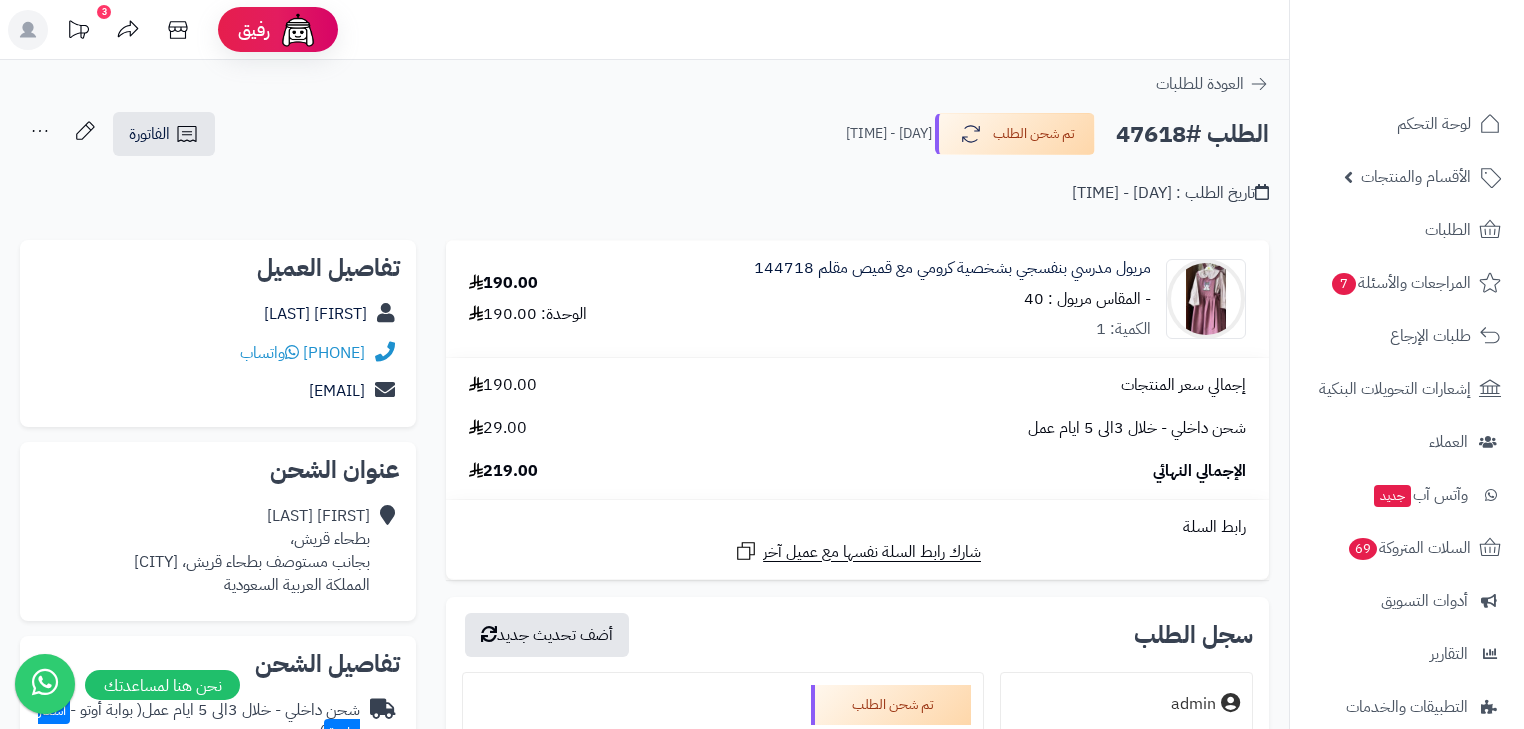drag, startPoint x: 767, startPoint y: 330, endPoint x: 528, endPoint y: 36, distance: 378.88916 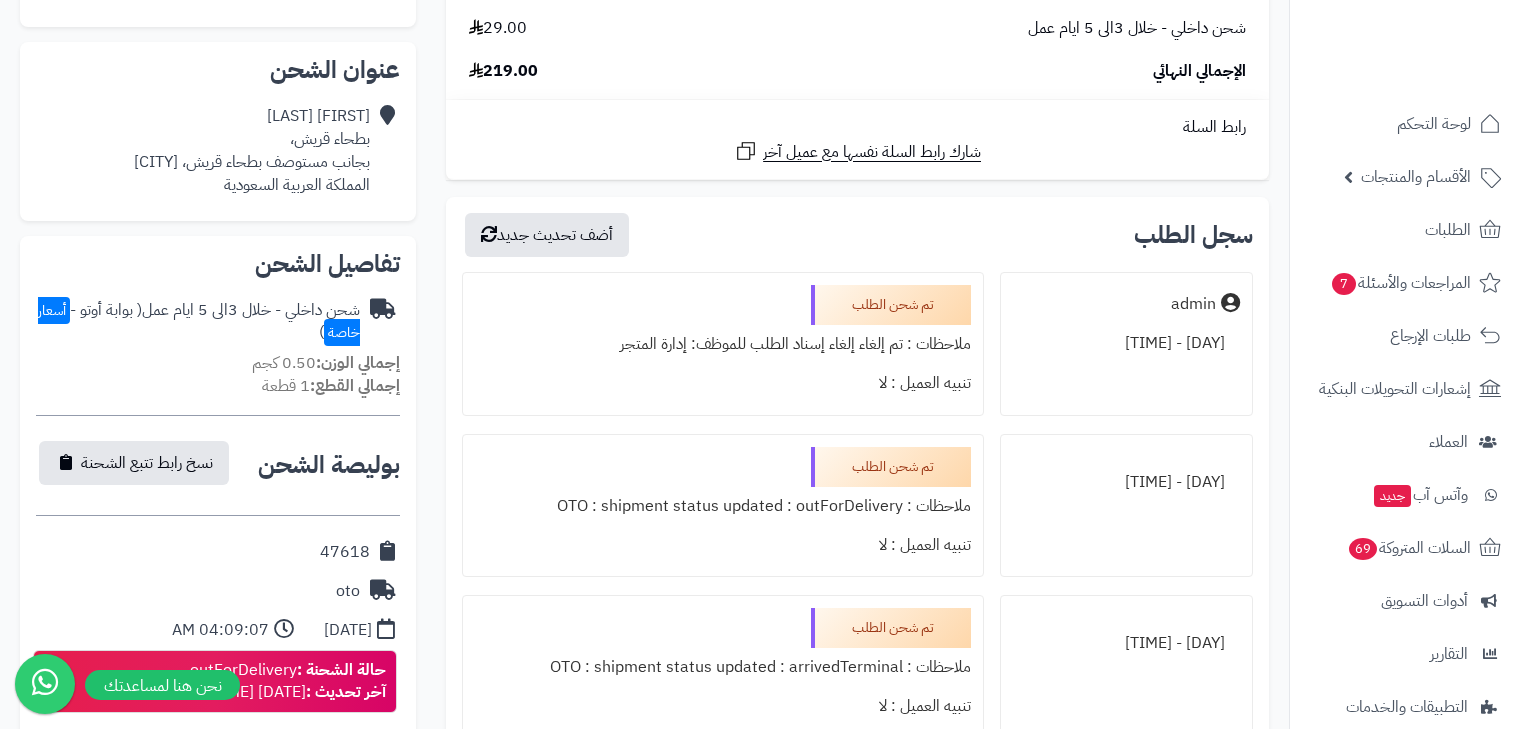 scroll, scrollTop: 0, scrollLeft: 0, axis: both 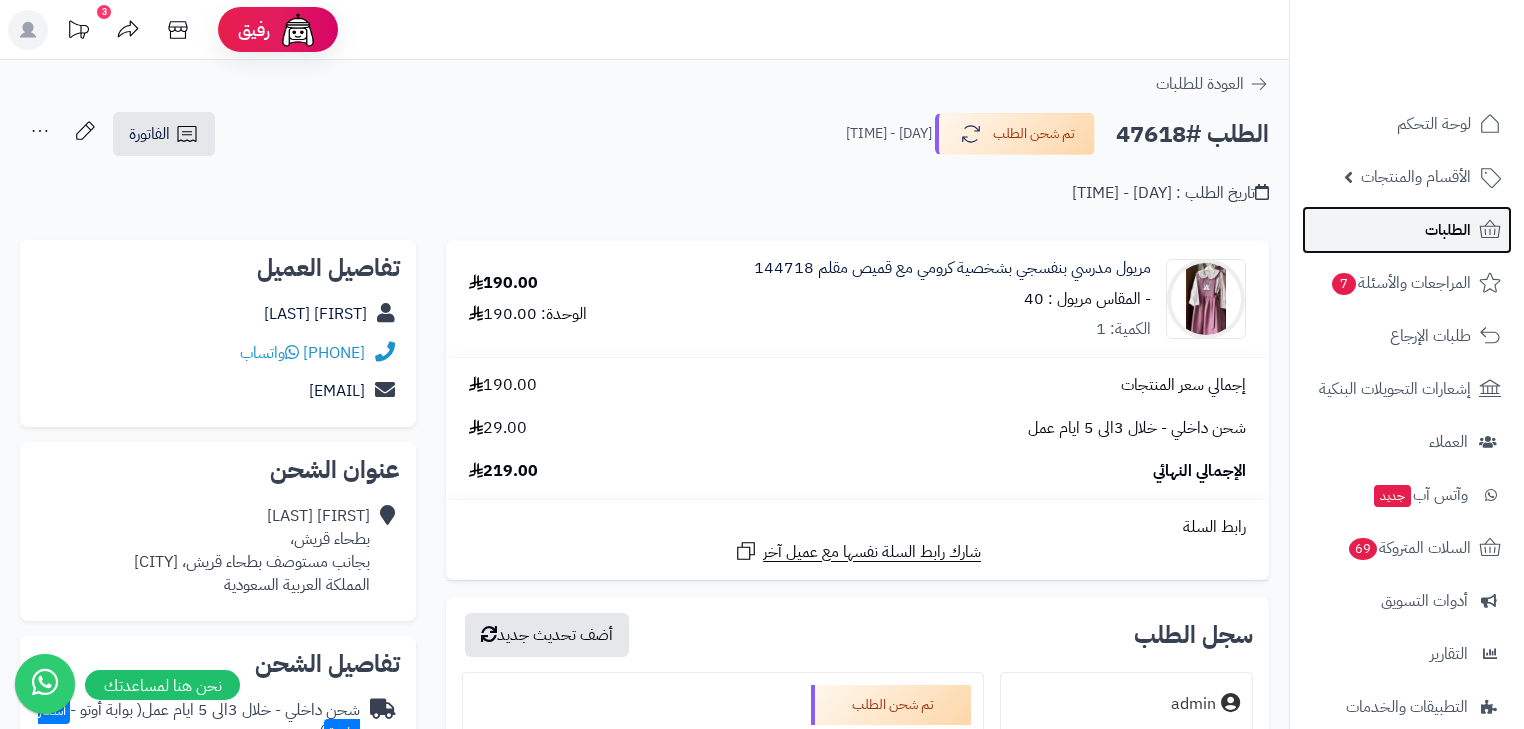 click on "الطلبات" at bounding box center (1448, 230) 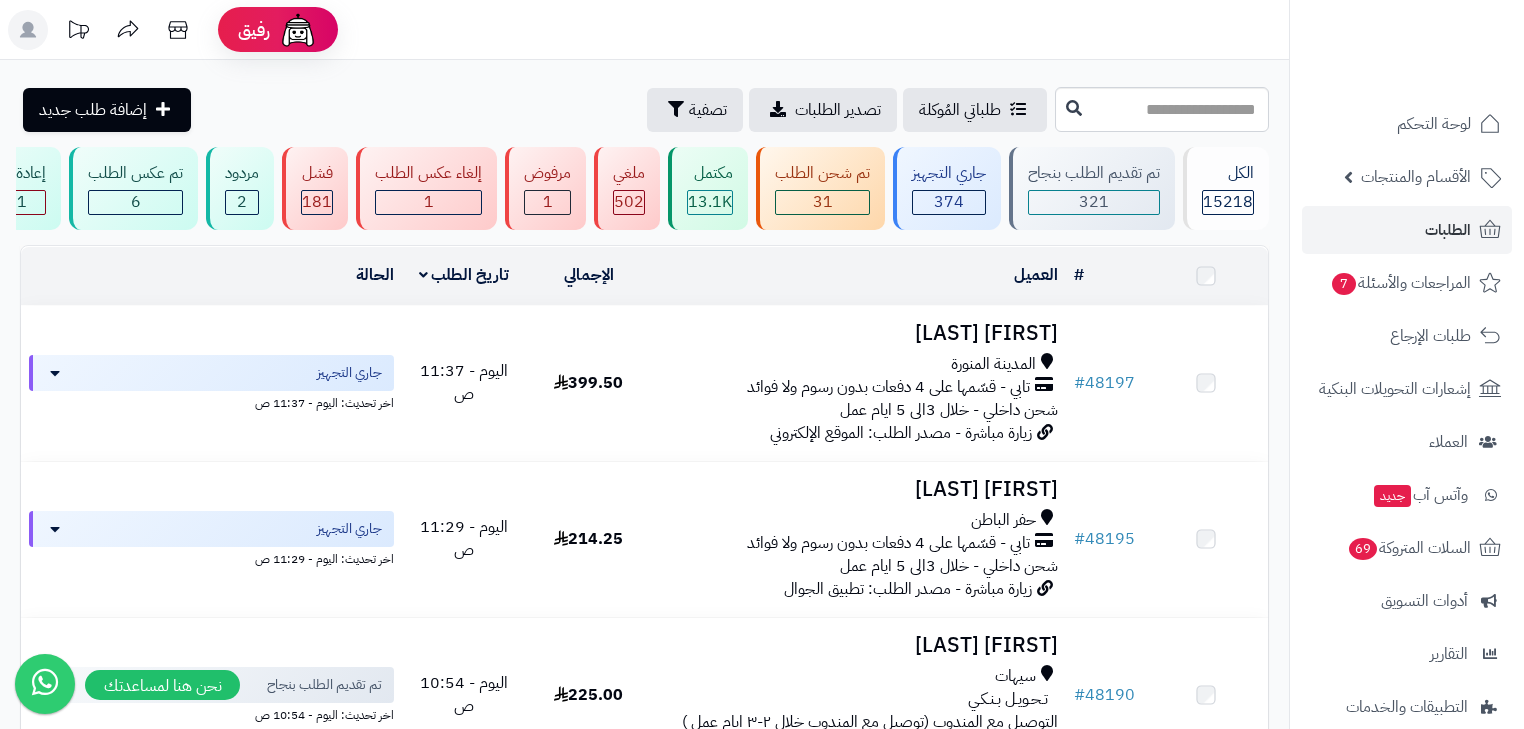 scroll, scrollTop: 0, scrollLeft: 0, axis: both 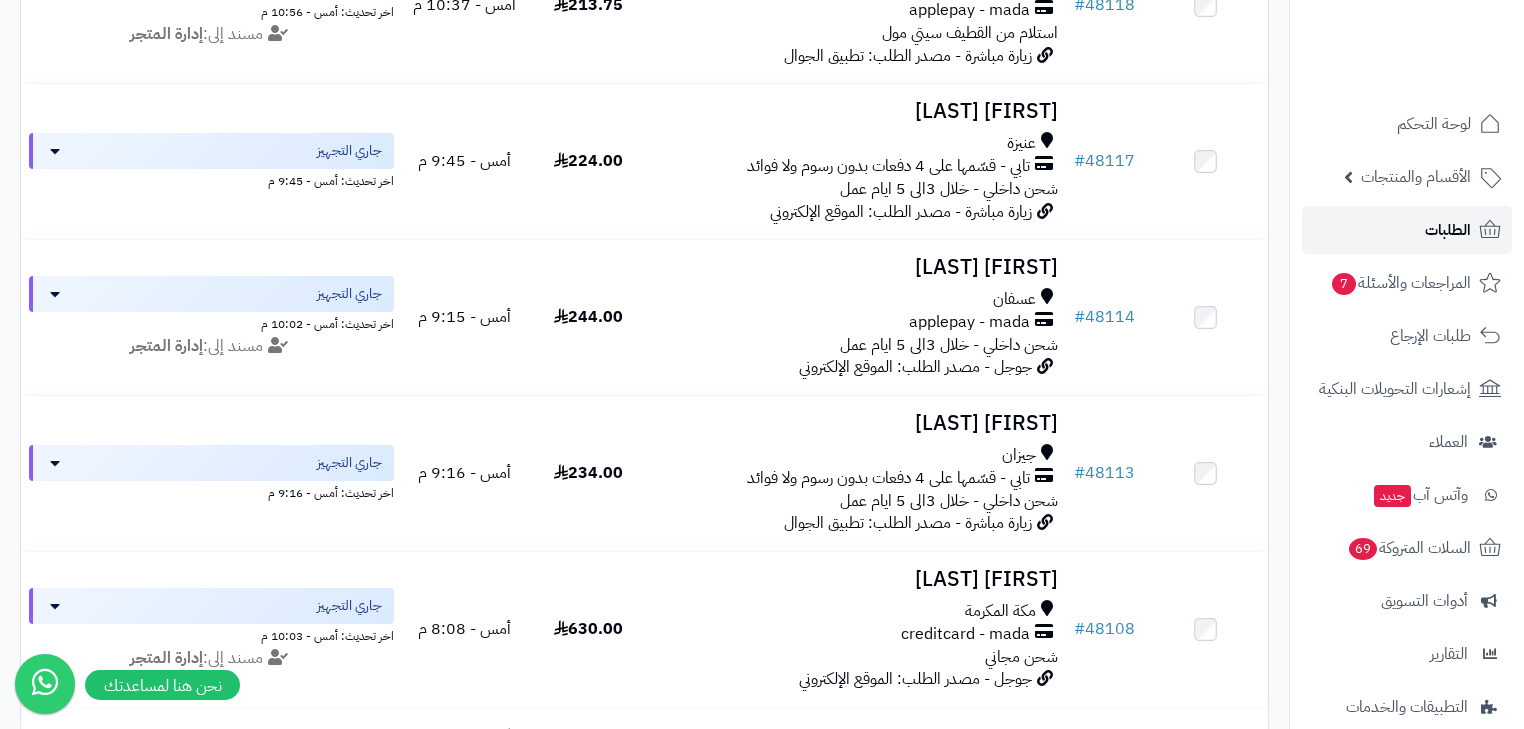 click on "الطلبات" at bounding box center (1407, 230) 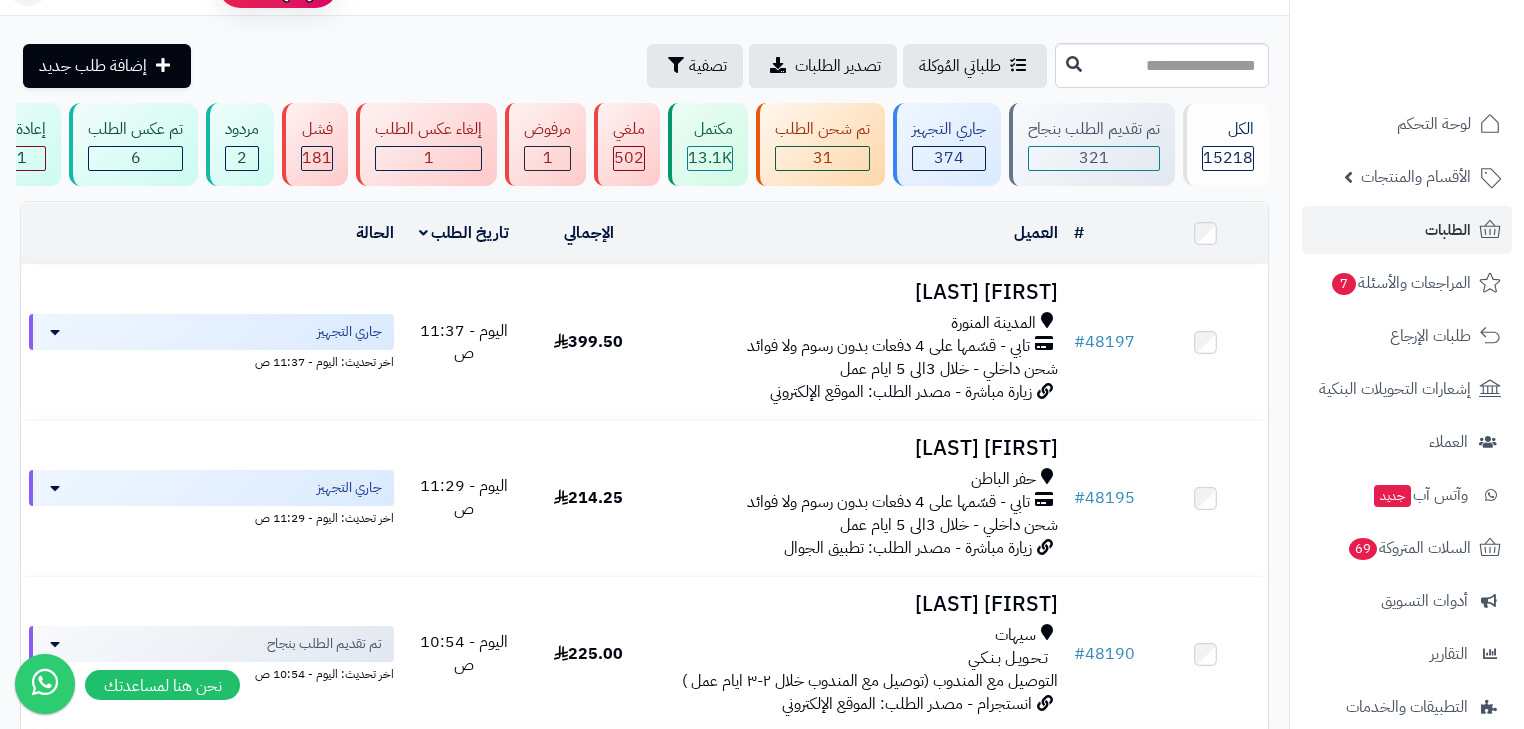 scroll, scrollTop: 160, scrollLeft: 0, axis: vertical 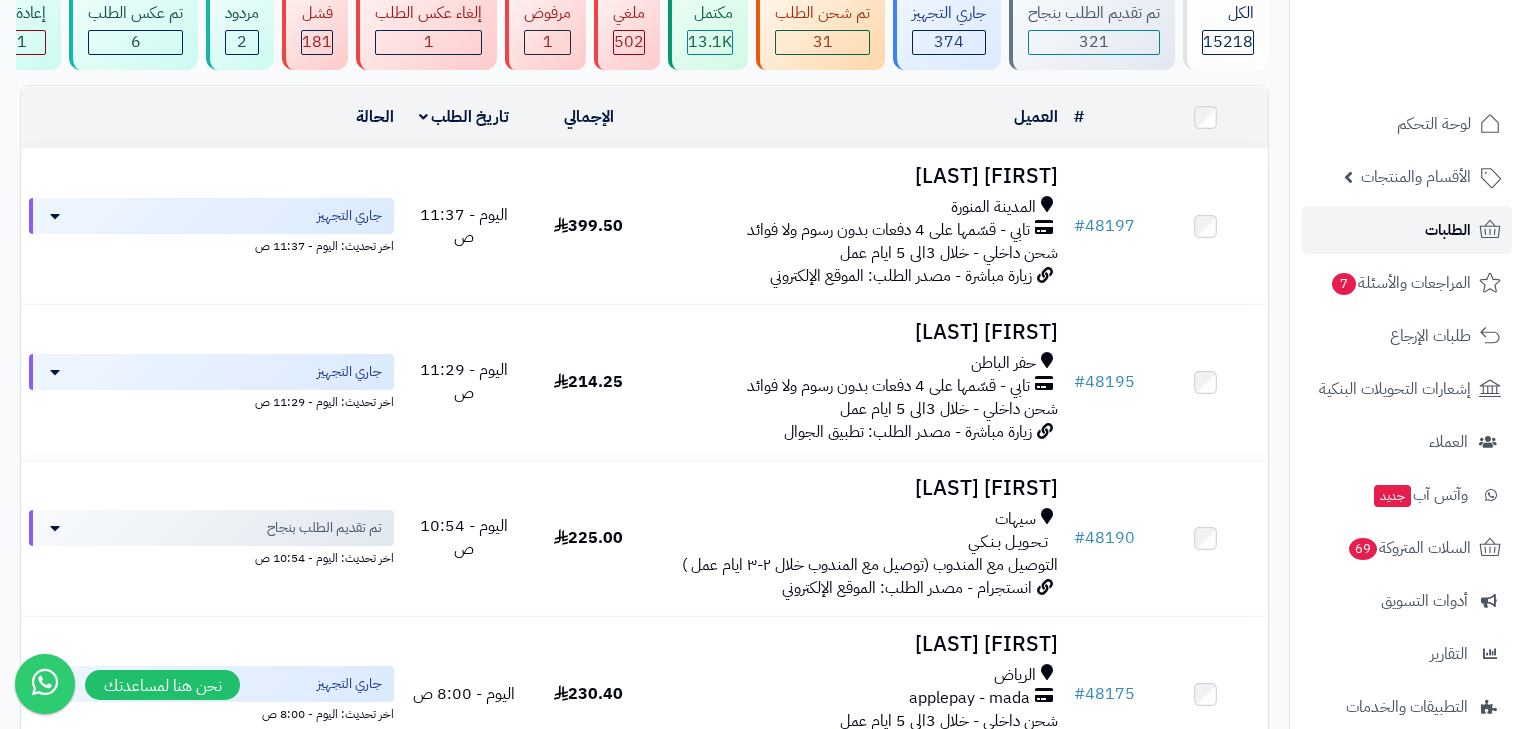 click on "الطلبات" at bounding box center [1407, 230] 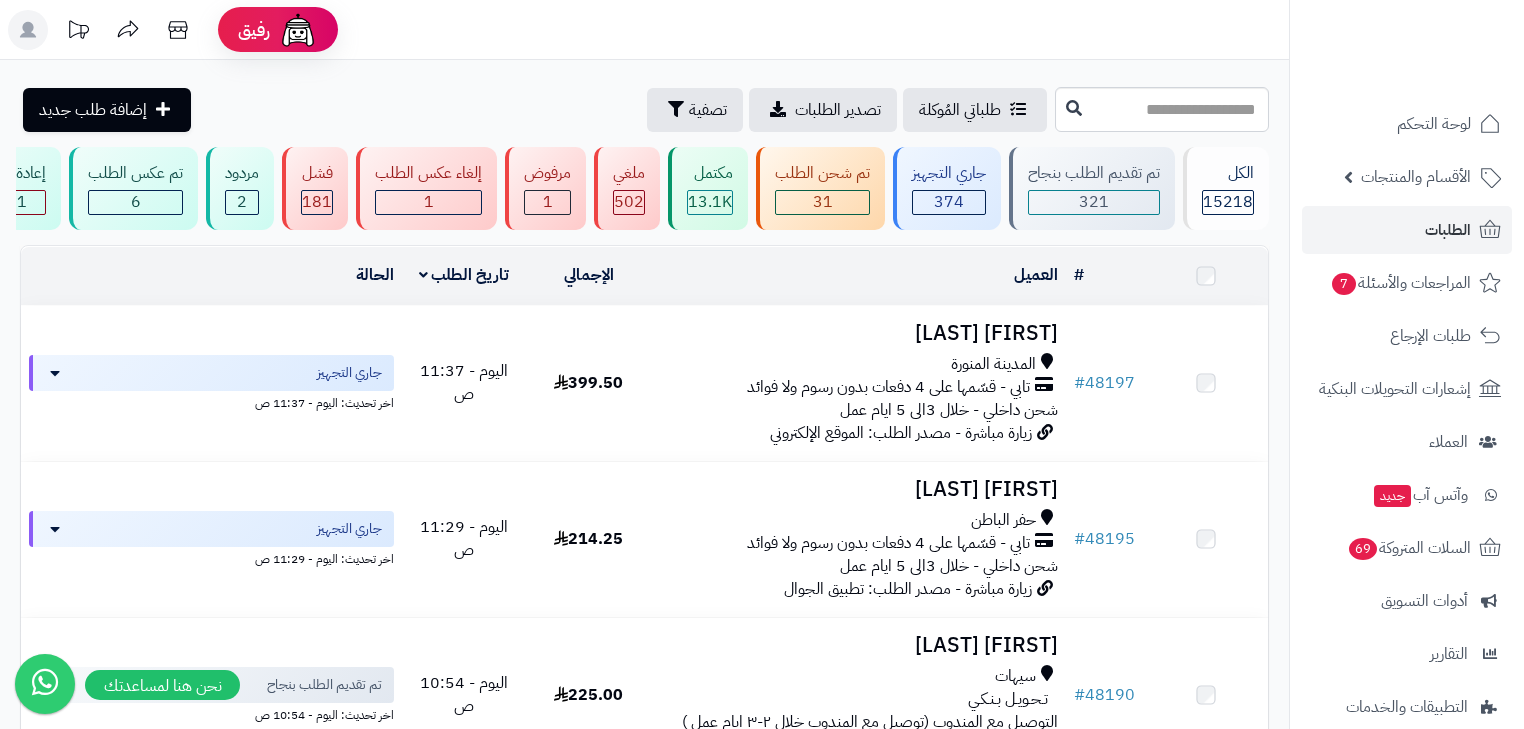 scroll, scrollTop: 0, scrollLeft: 0, axis: both 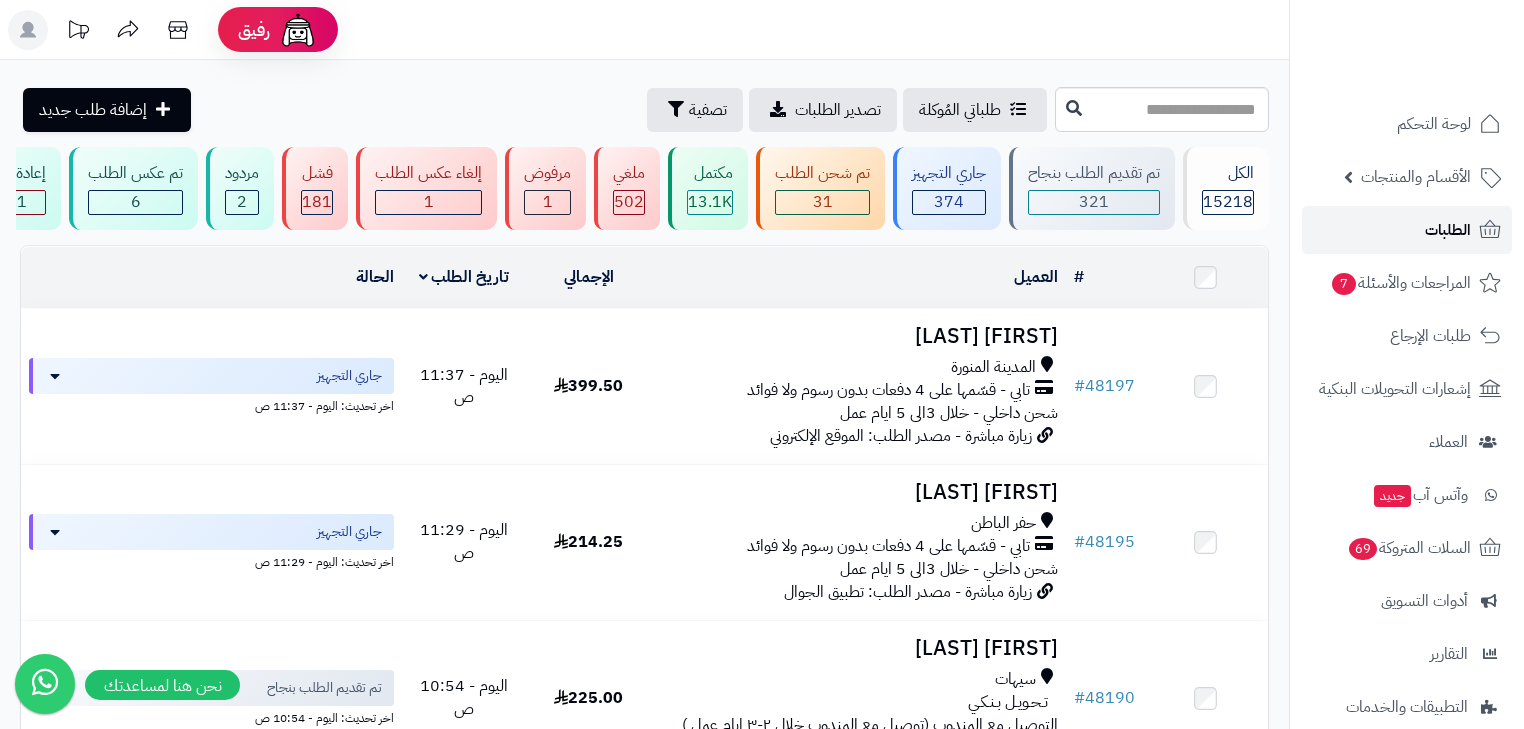 click on "الطلبات" at bounding box center [1407, 230] 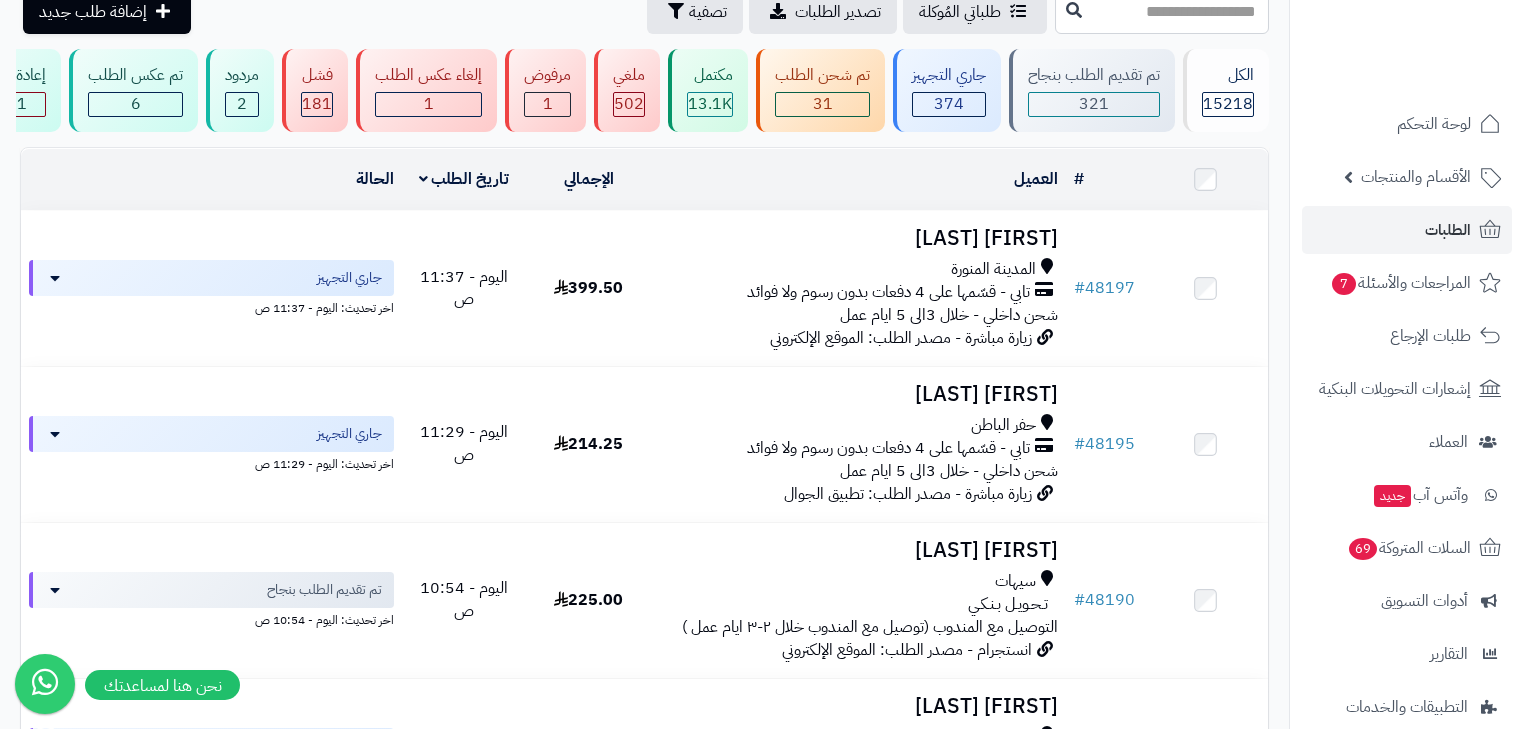 scroll, scrollTop: 0, scrollLeft: 0, axis: both 